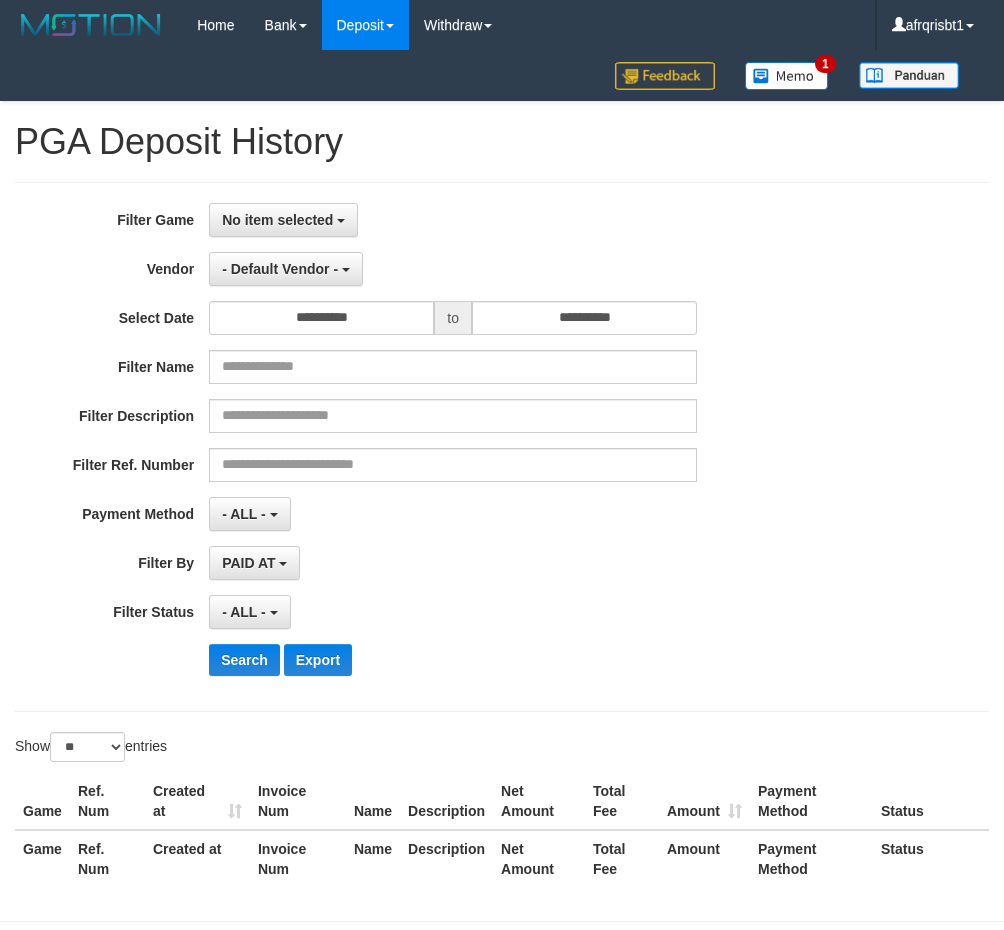 select 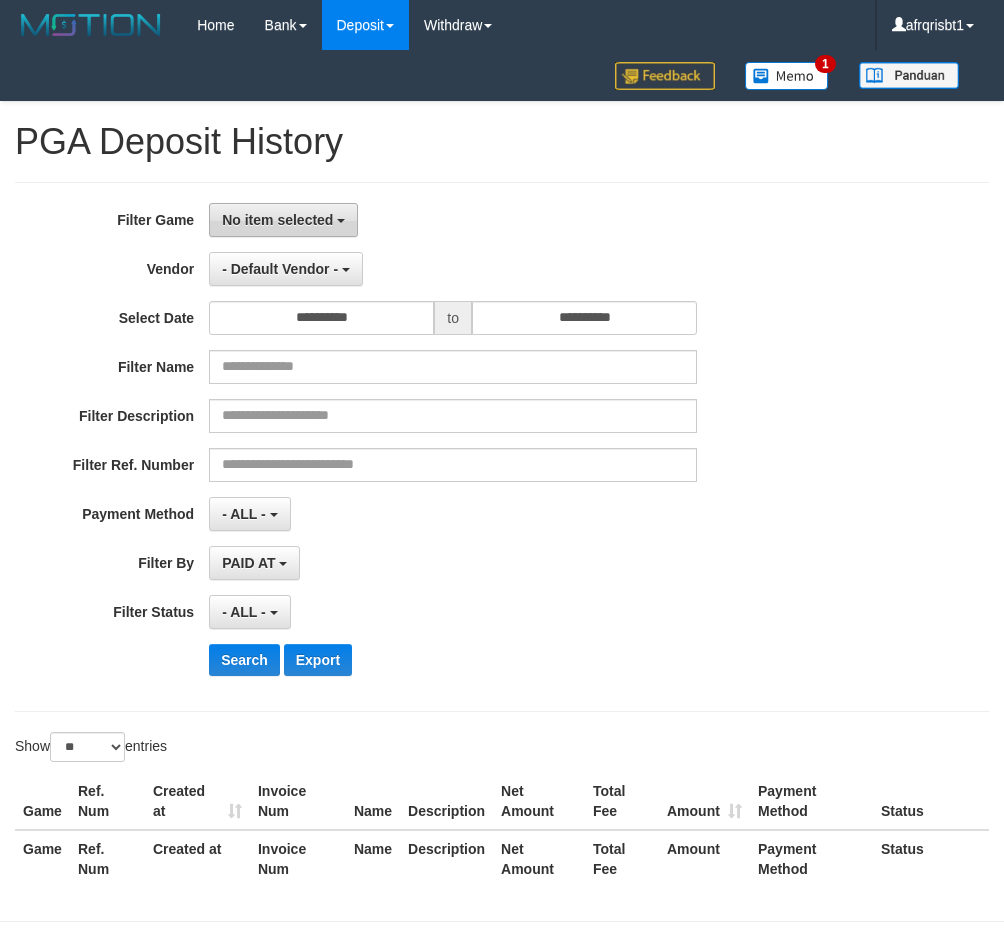 click on "No item selected" at bounding box center (277, 220) 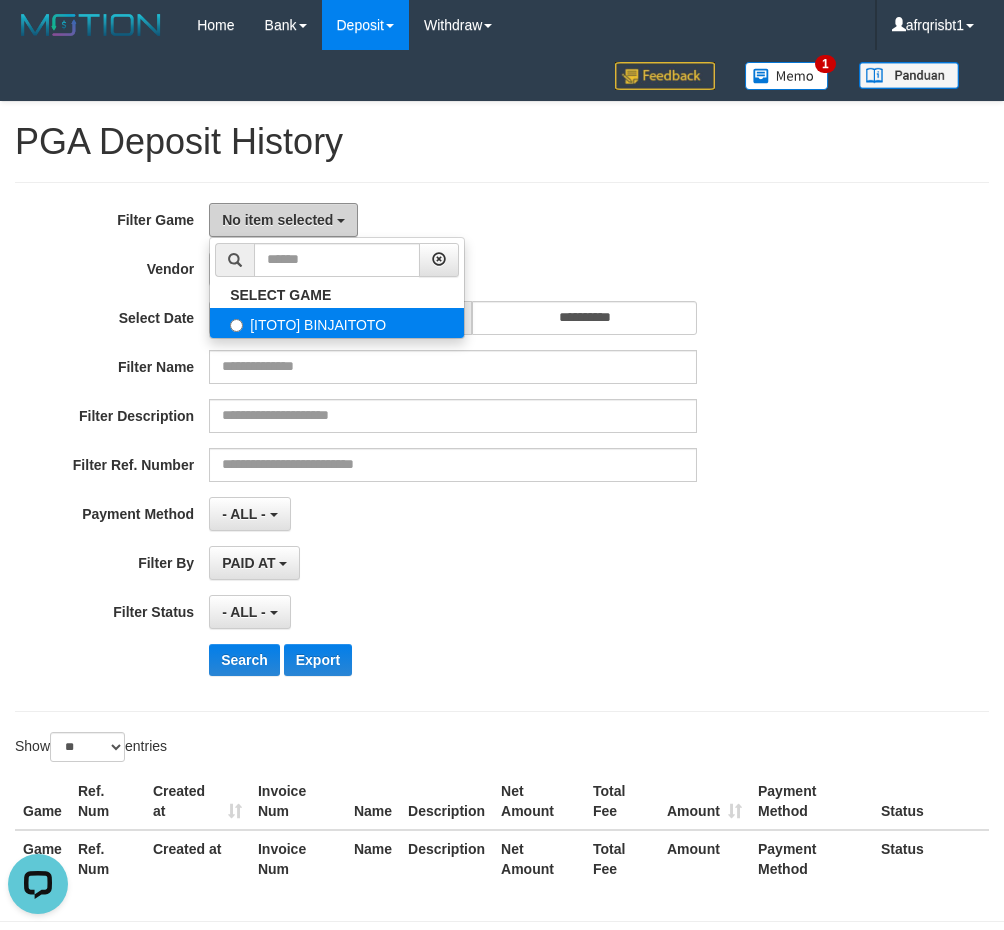 scroll, scrollTop: 0, scrollLeft: 0, axis: both 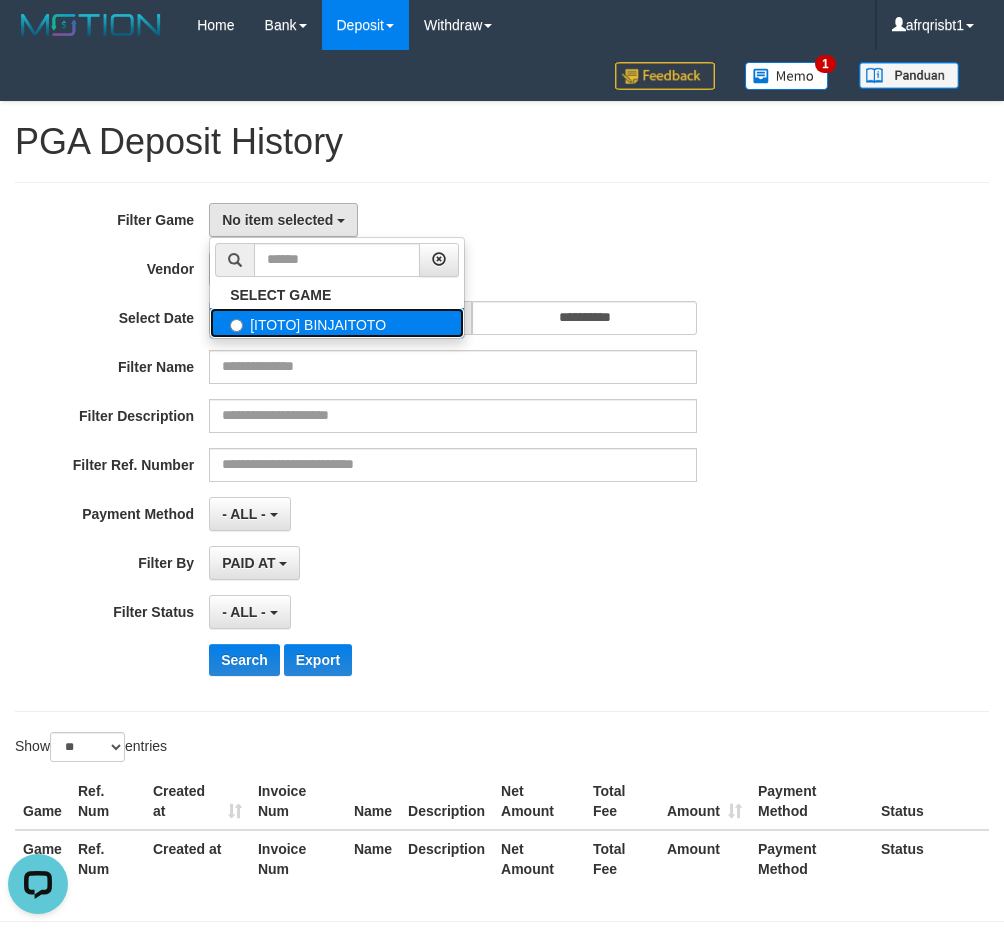 click on "[ITOTO] BINJAITOTO" at bounding box center [337, 323] 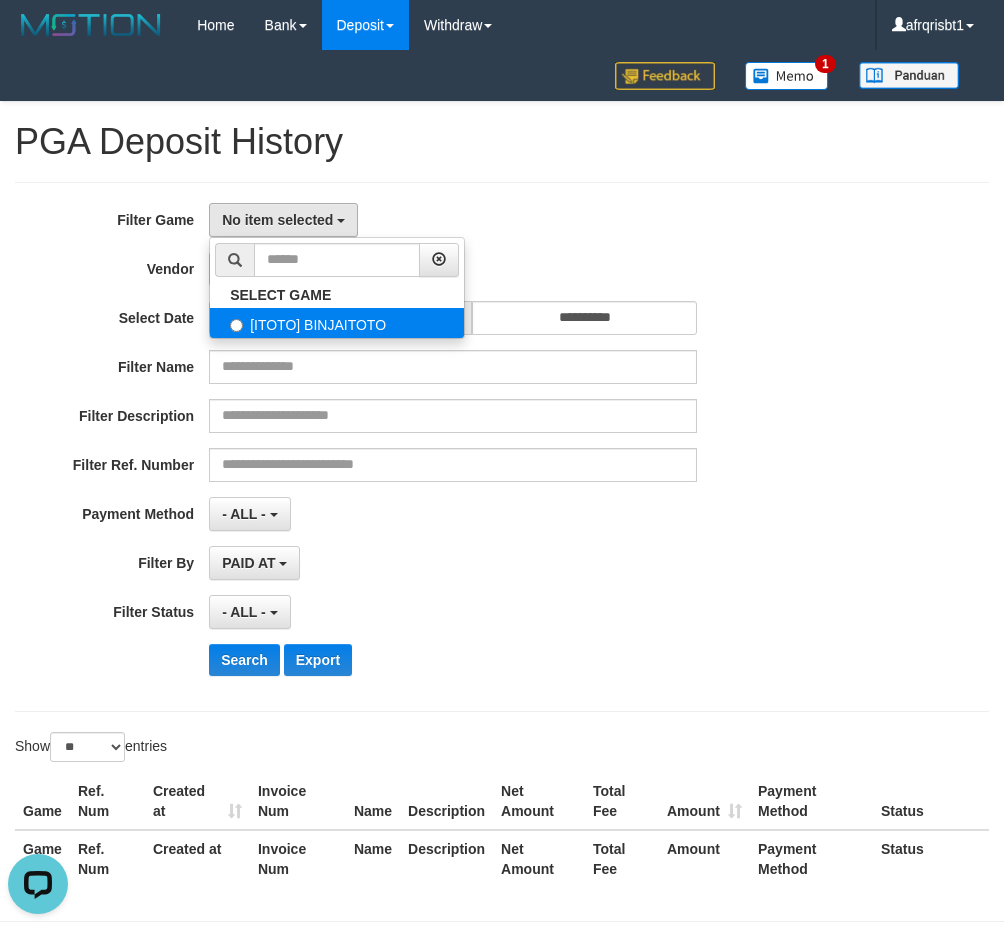 select on "****" 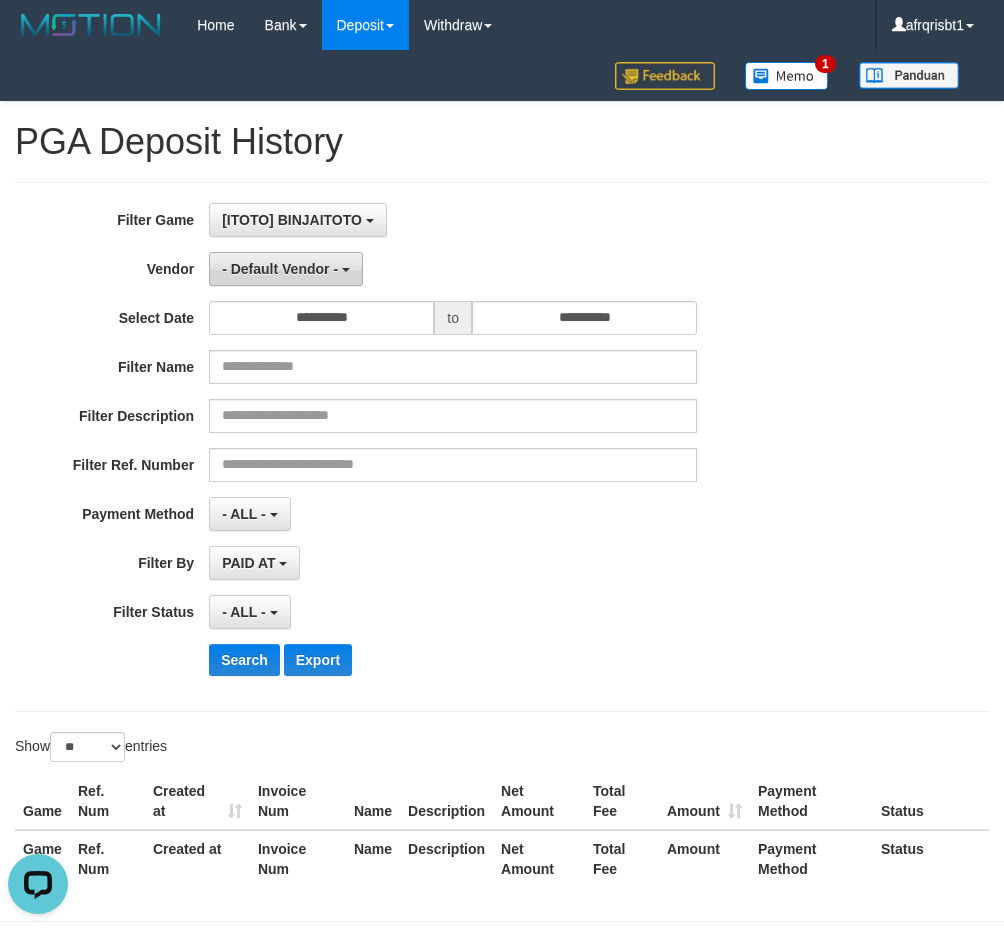click on "- Default Vendor -" at bounding box center [286, 269] 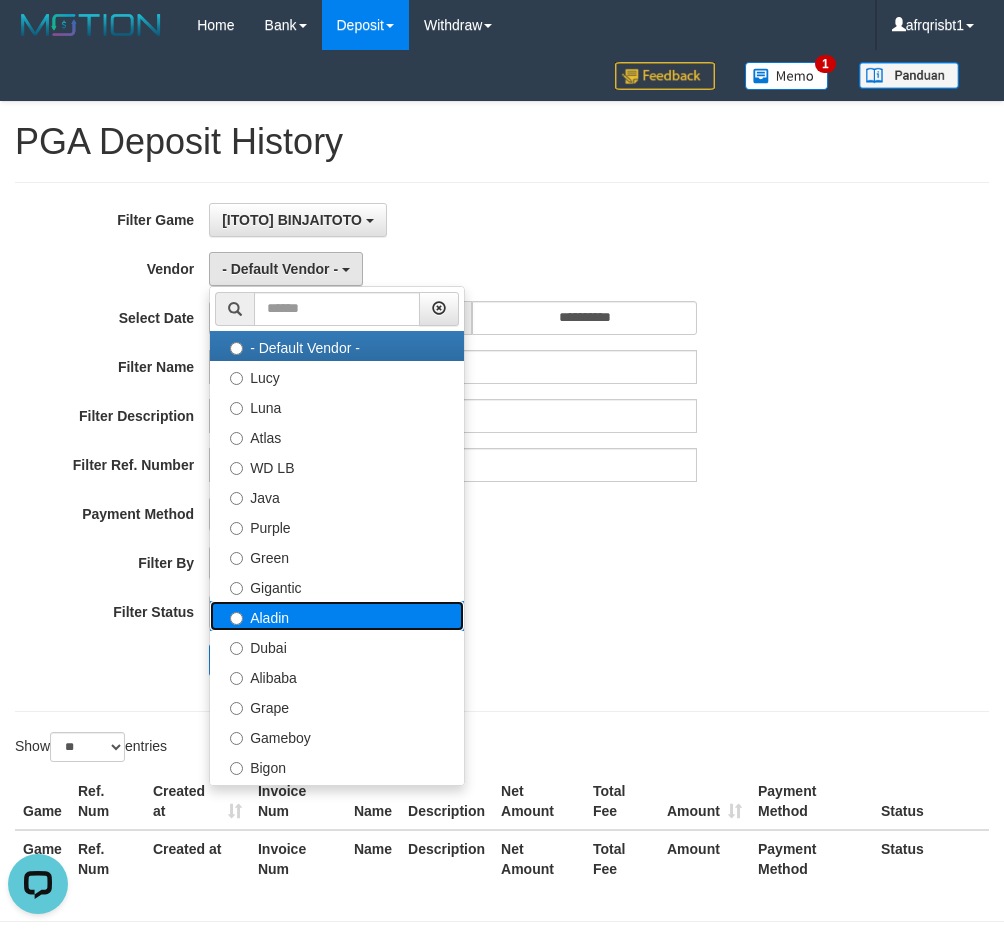 click on "Aladin" at bounding box center (337, 616) 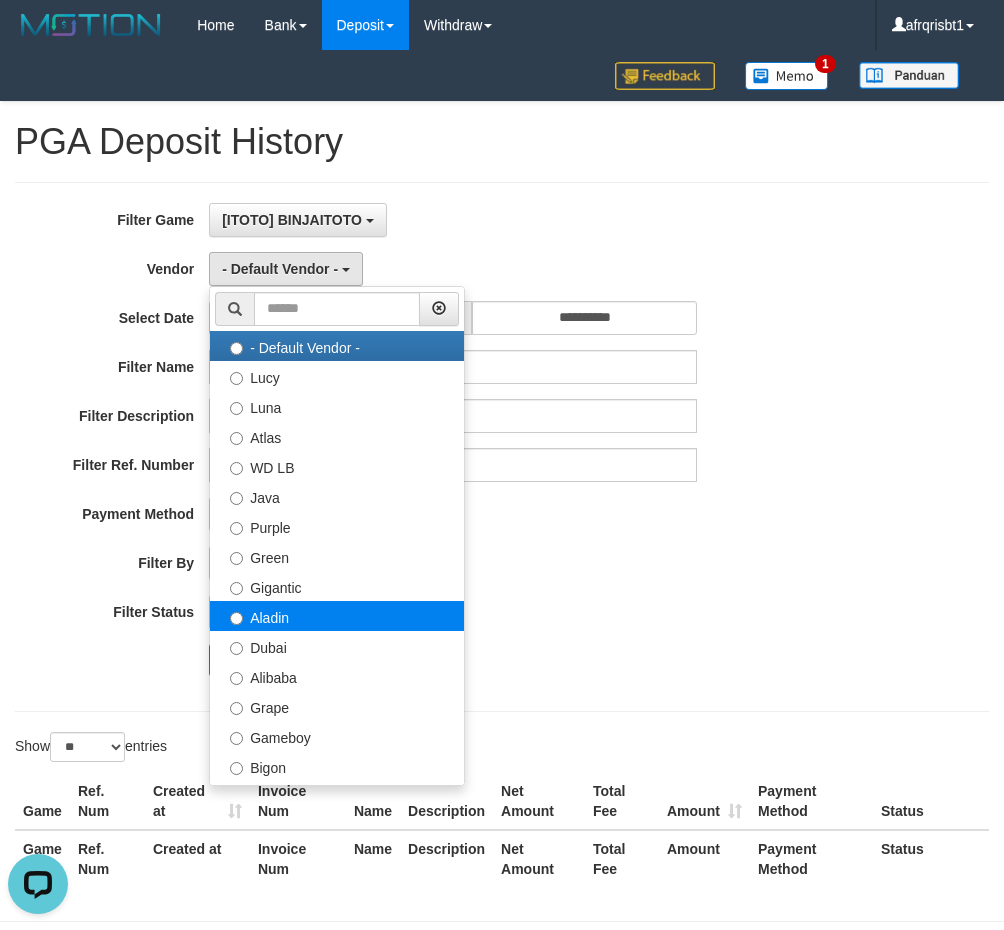 select on "**********" 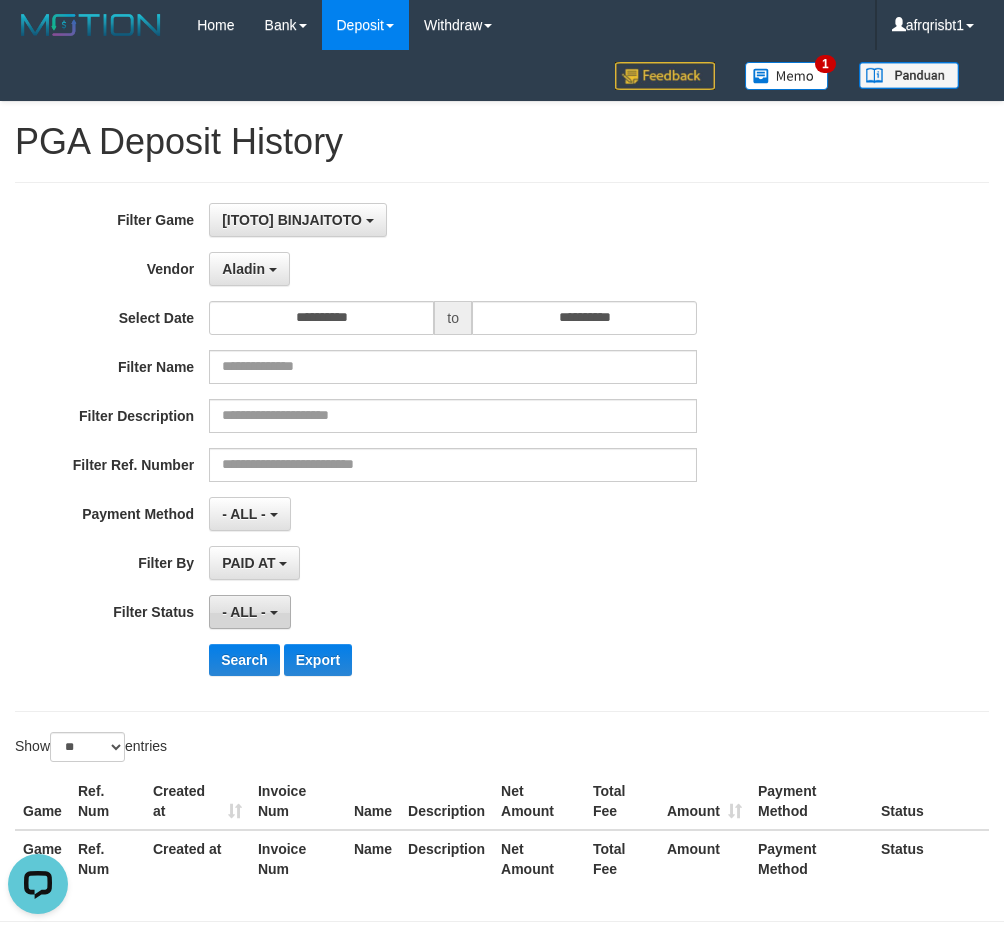 click on "- ALL -" at bounding box center (249, 612) 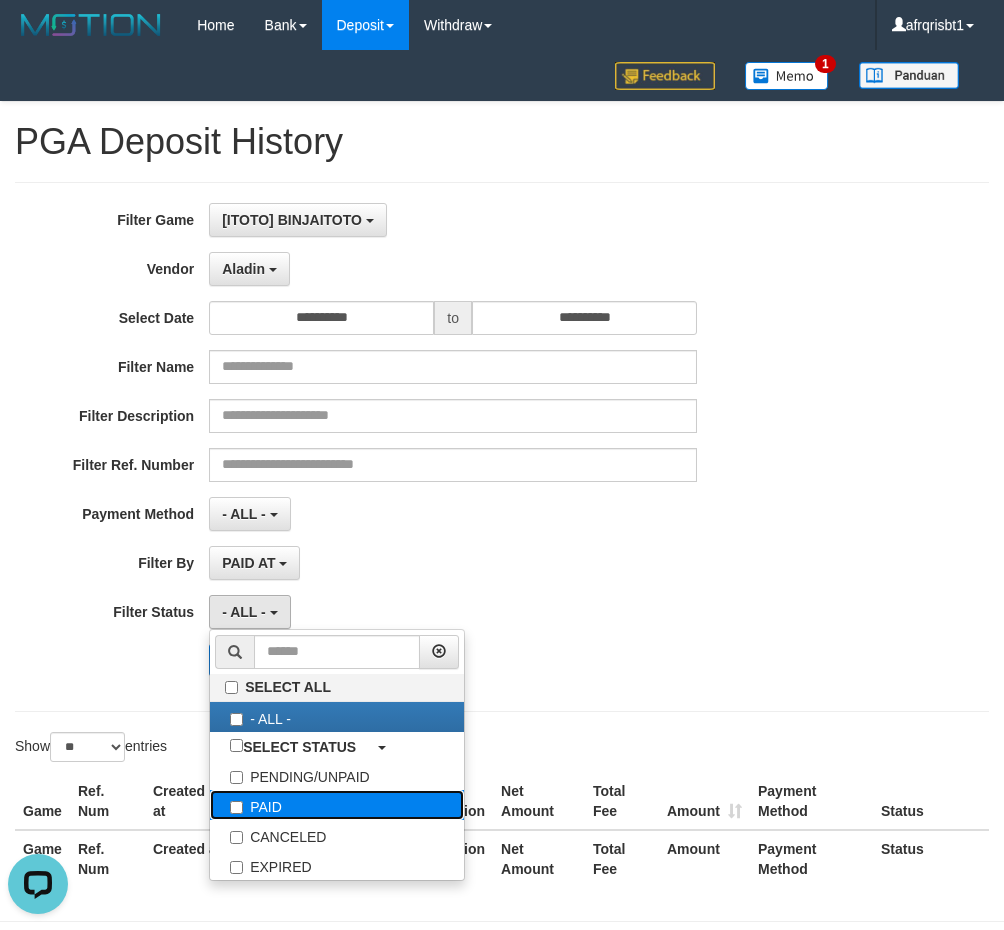 click on "PAID" at bounding box center (337, 805) 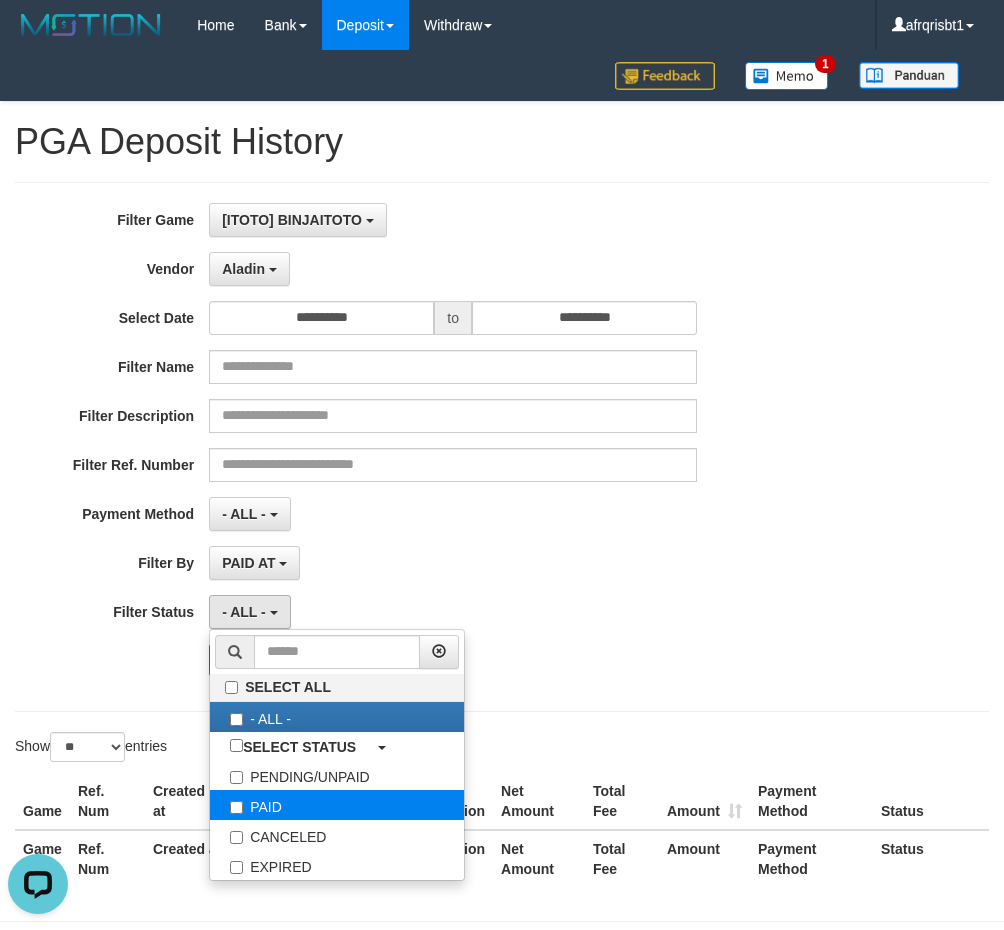 select on "*" 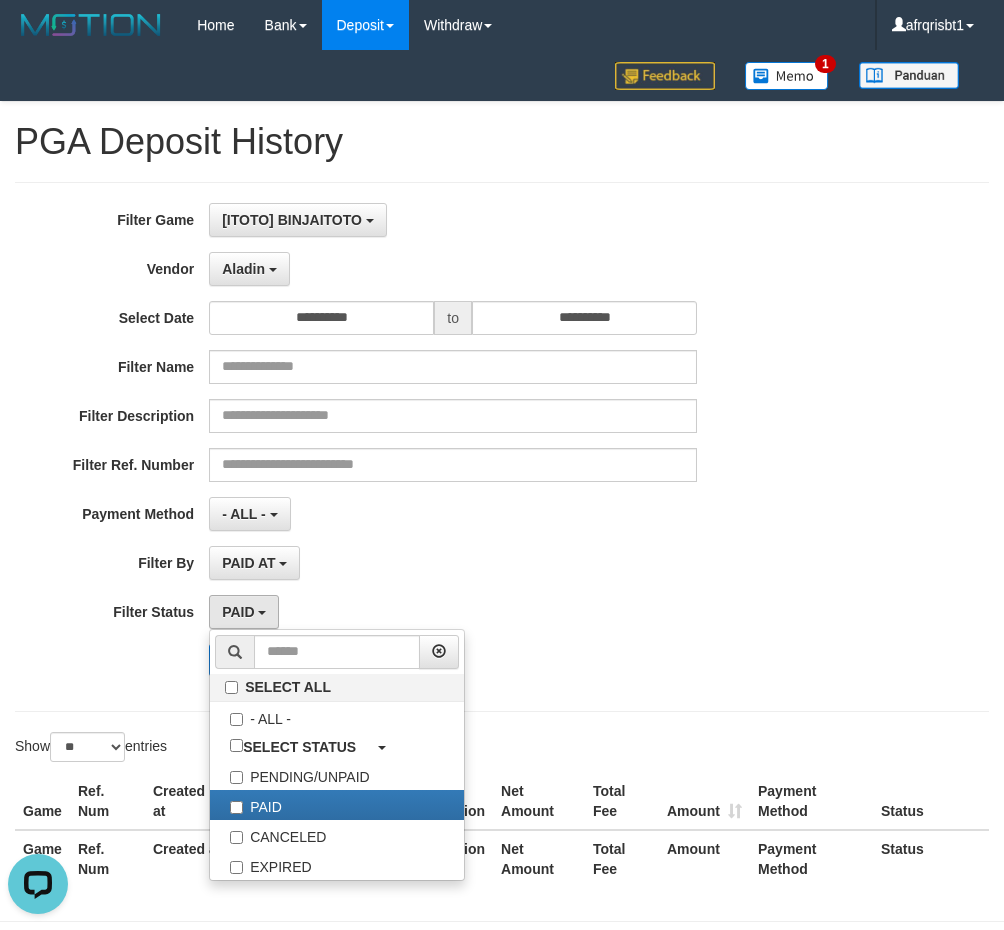 click on "- ALL -    SELECT ALL  - ALL -  SELECT PAYMENT METHOD
Mandiri
BNI
OVO
CIMB
BRI
MAYBANK
PERMATA
DANAMON
INDOMARET
ALFAMART
GOPAY
CC
BCA
QRIS
SINARMAS
LINKAJA
SHOPEEPAY
ATMBERSAMA
DANA
ARTHAGRAHA
SAMPOERNA
OCBCNISP" at bounding box center (453, 514) 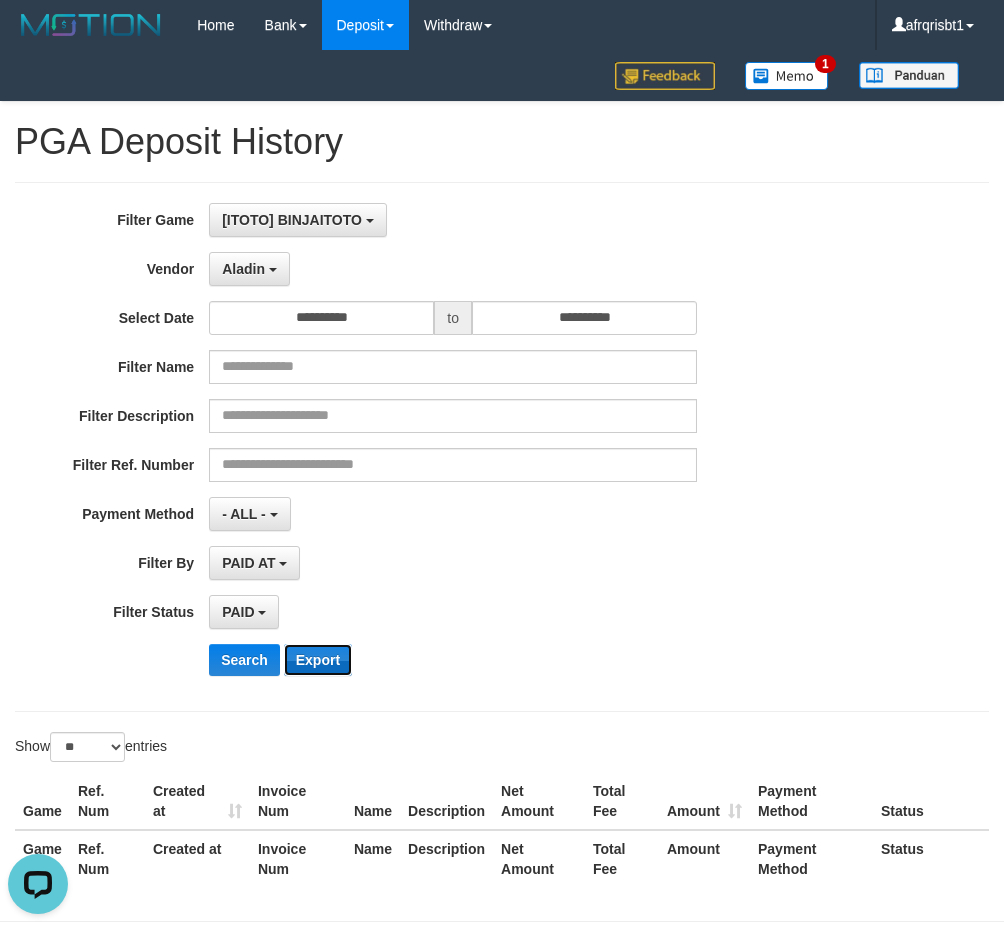 click on "Export" at bounding box center (318, 660) 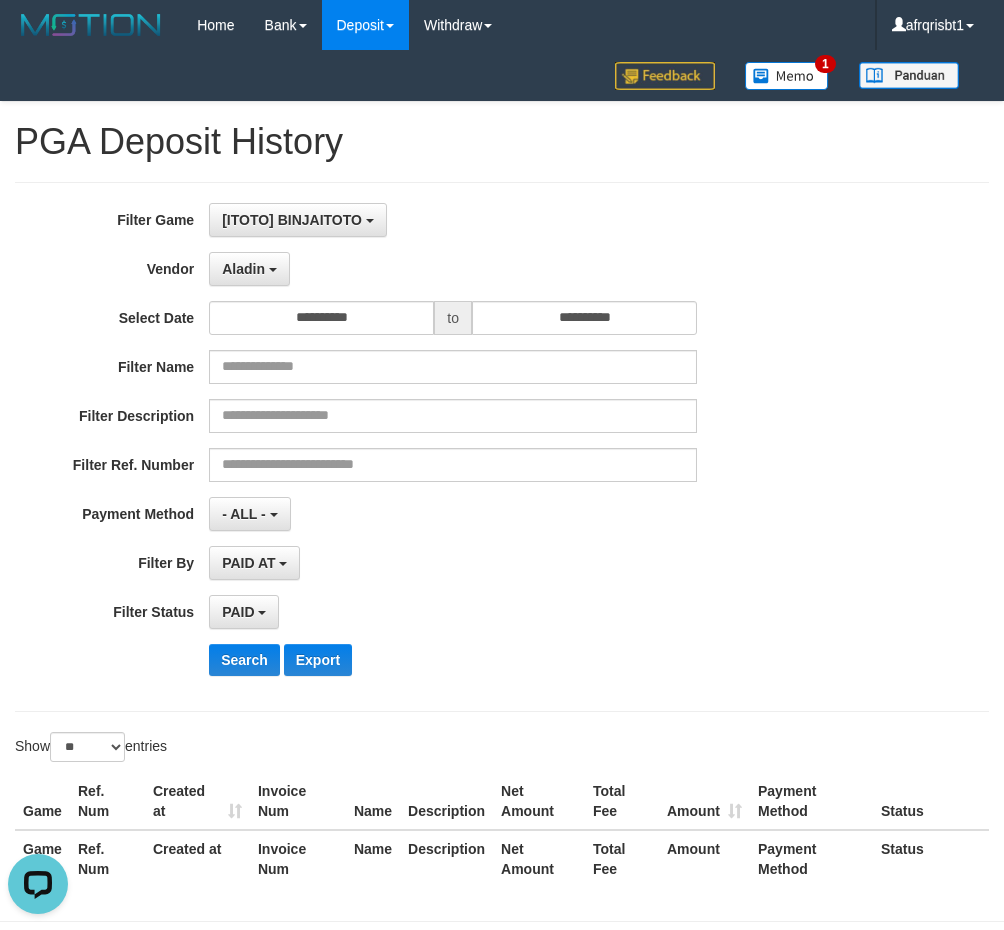 drag, startPoint x: 917, startPoint y: 0, endPoint x: 841, endPoint y: 340, distance: 348.3906 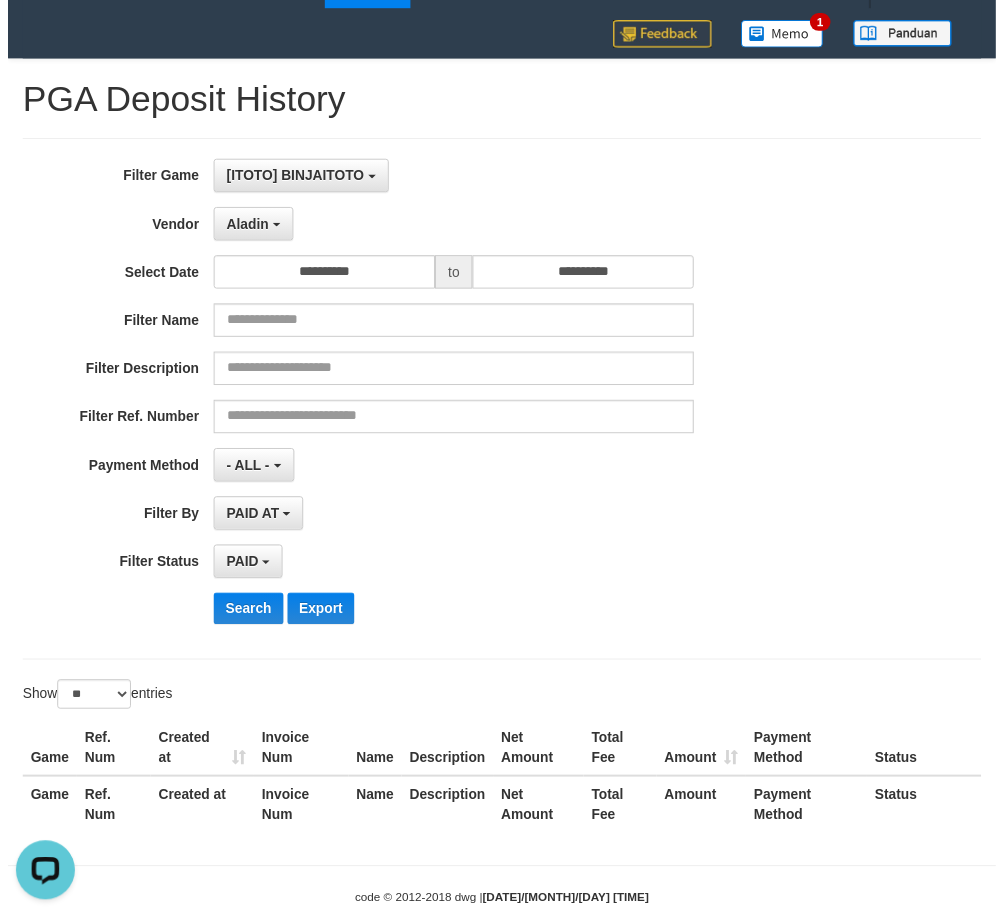 scroll, scrollTop: 82, scrollLeft: 0, axis: vertical 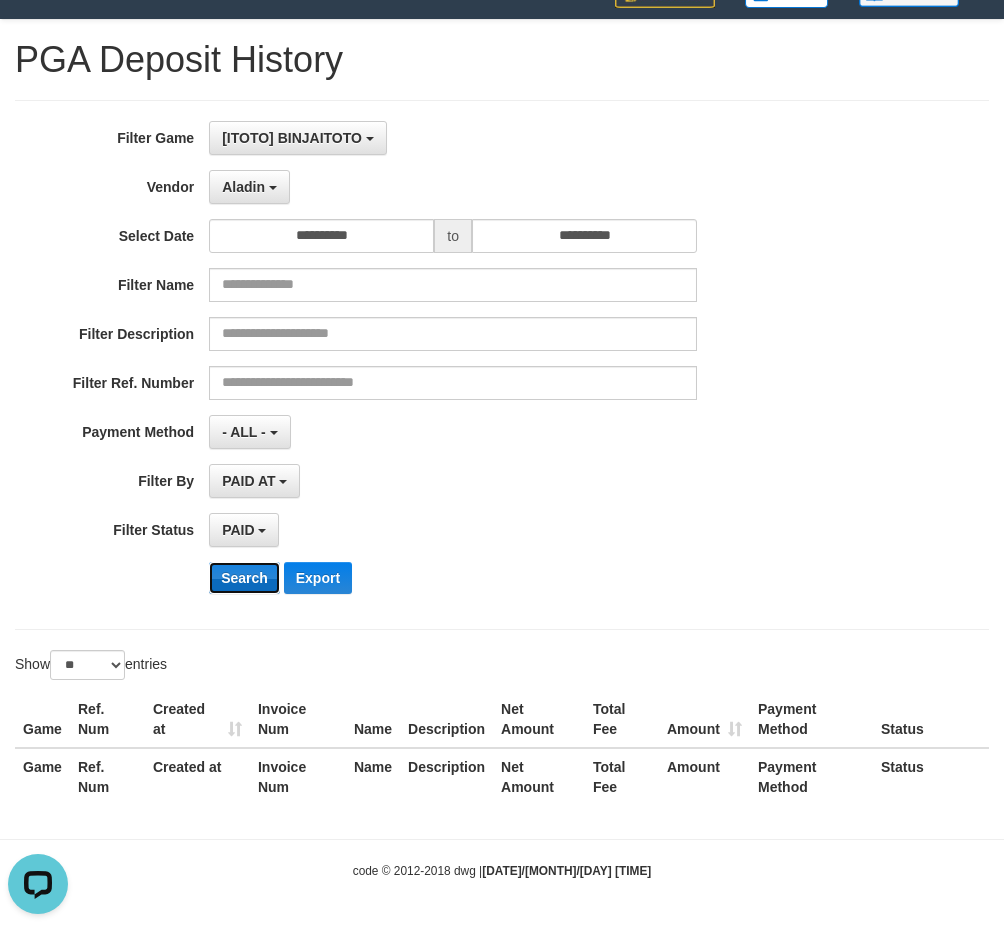 click on "Search" at bounding box center (244, 578) 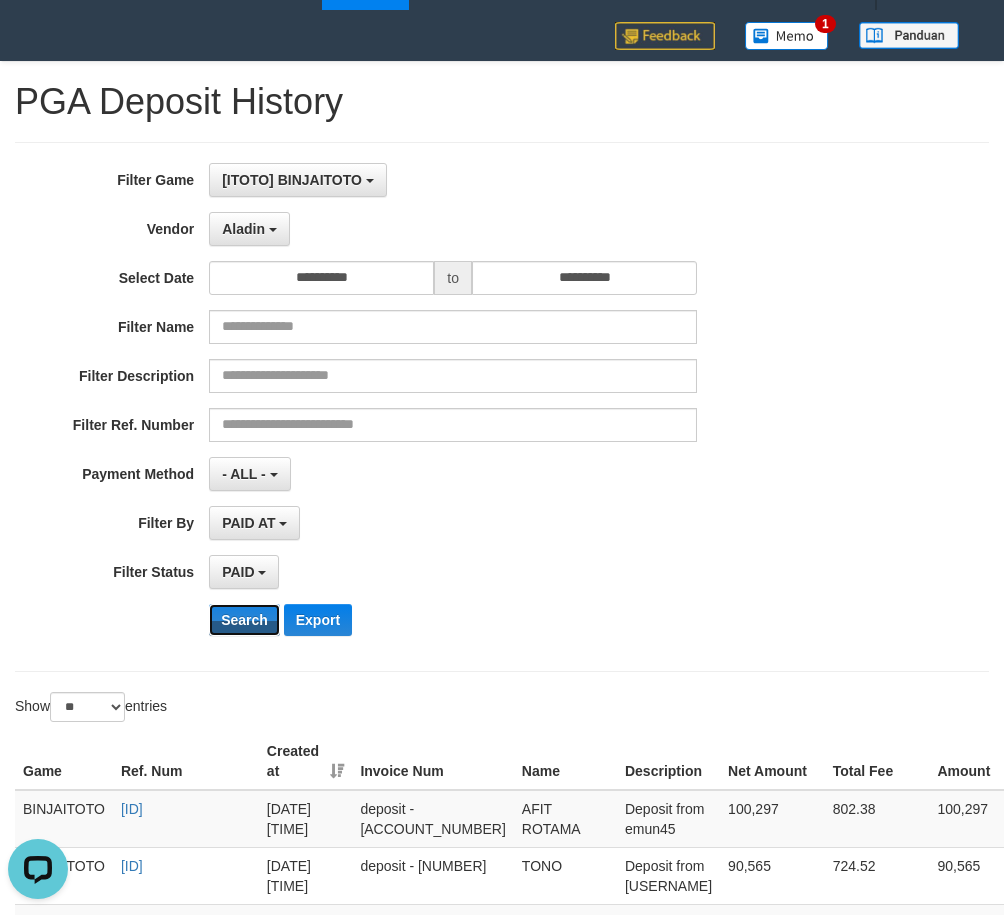 scroll, scrollTop: 0, scrollLeft: 0, axis: both 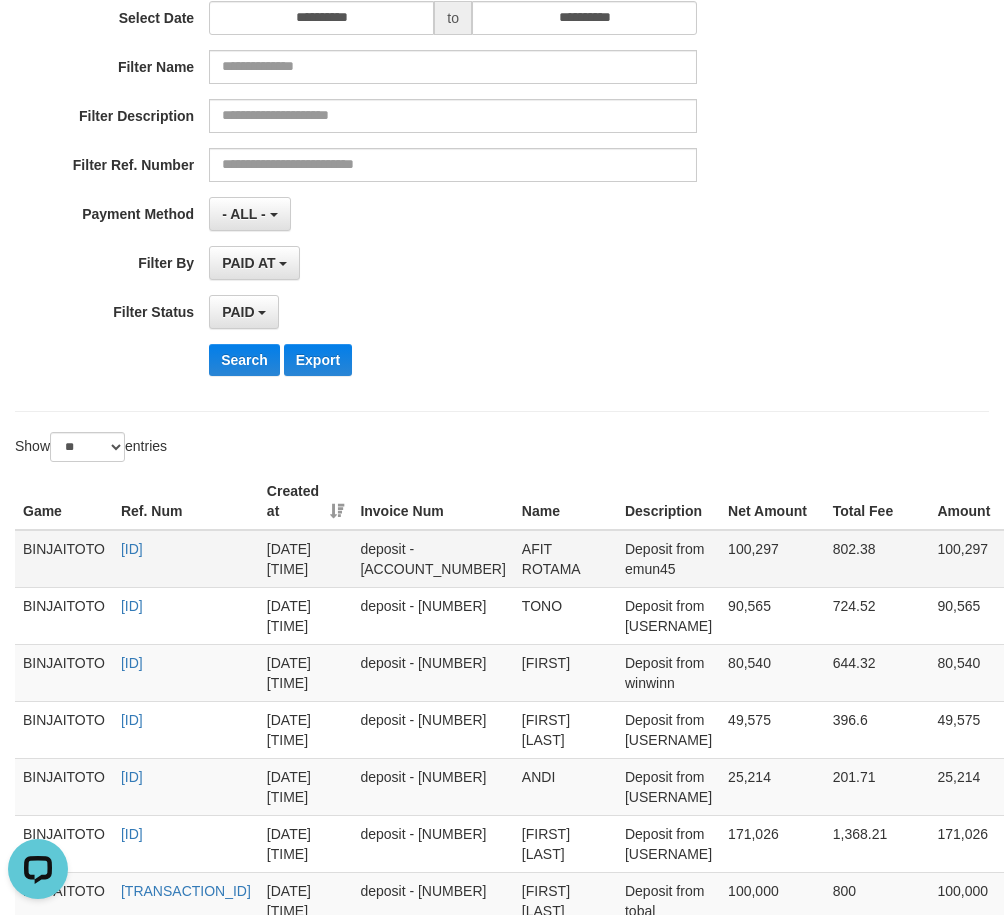 click on "AFIT ROTAMA" at bounding box center [565, 559] 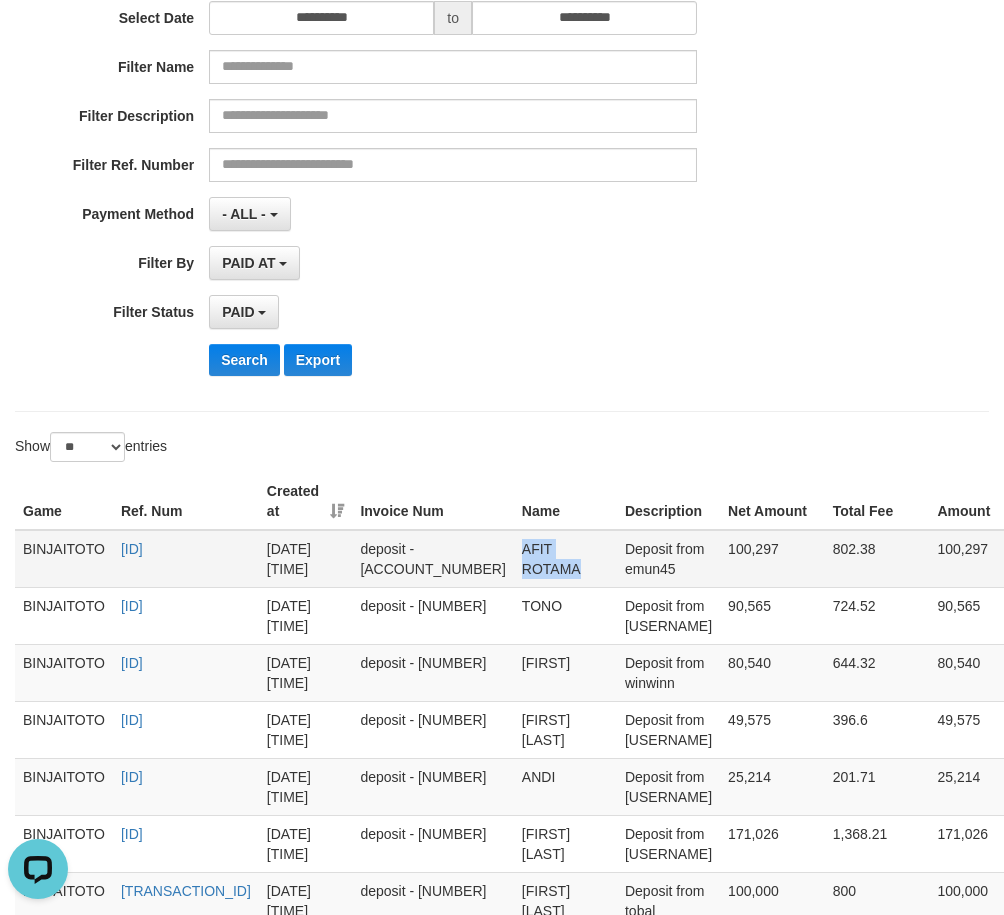 drag, startPoint x: 592, startPoint y: 547, endPoint x: 631, endPoint y: 547, distance: 39 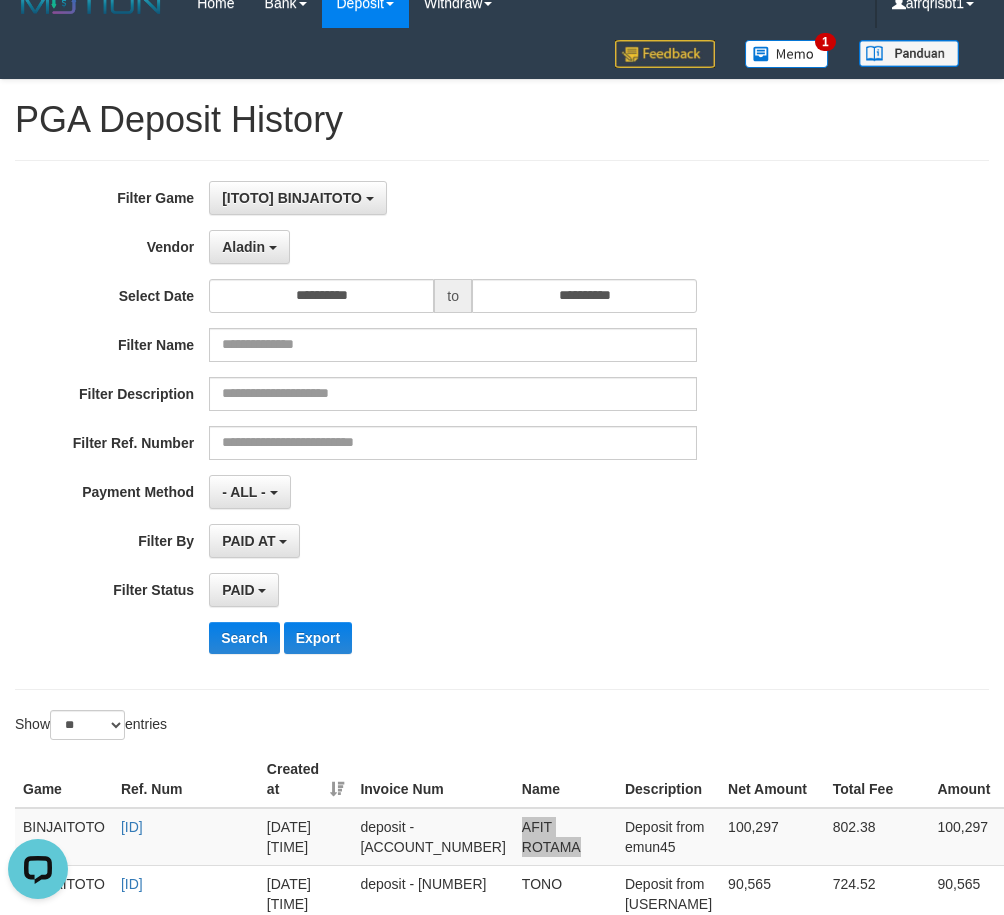 scroll, scrollTop: 0, scrollLeft: 0, axis: both 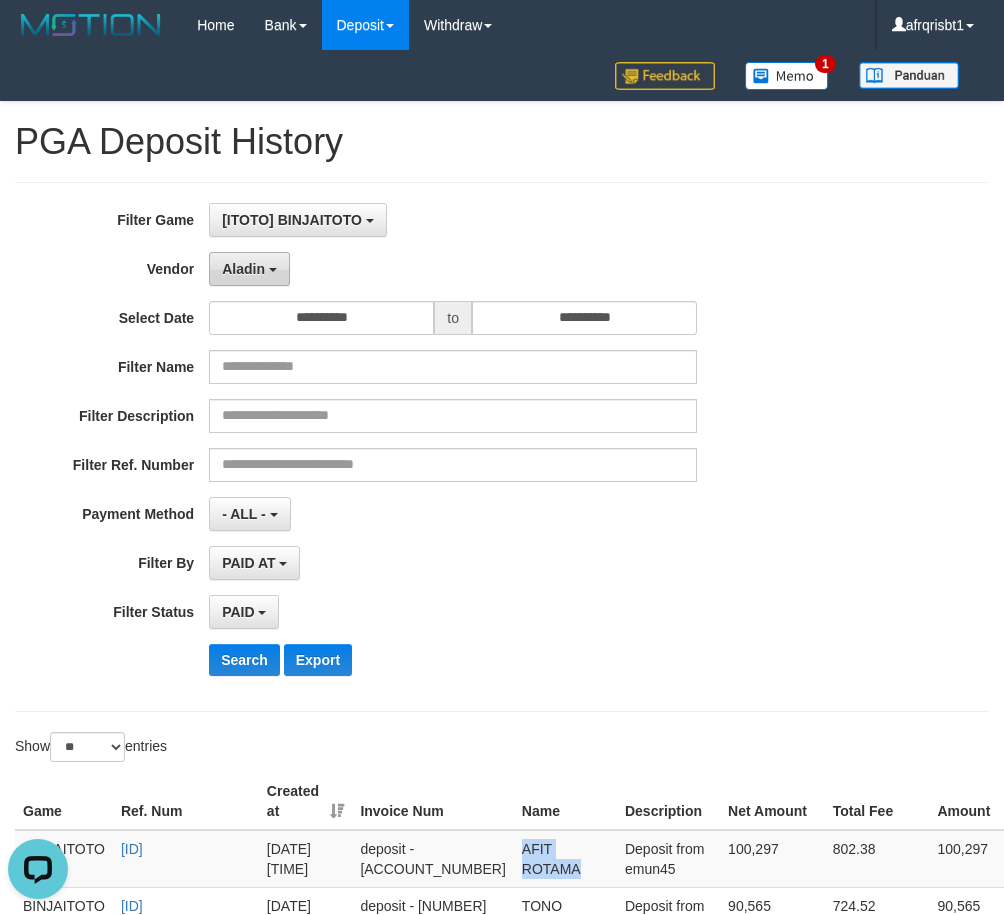 click on "Aladin" at bounding box center [249, 269] 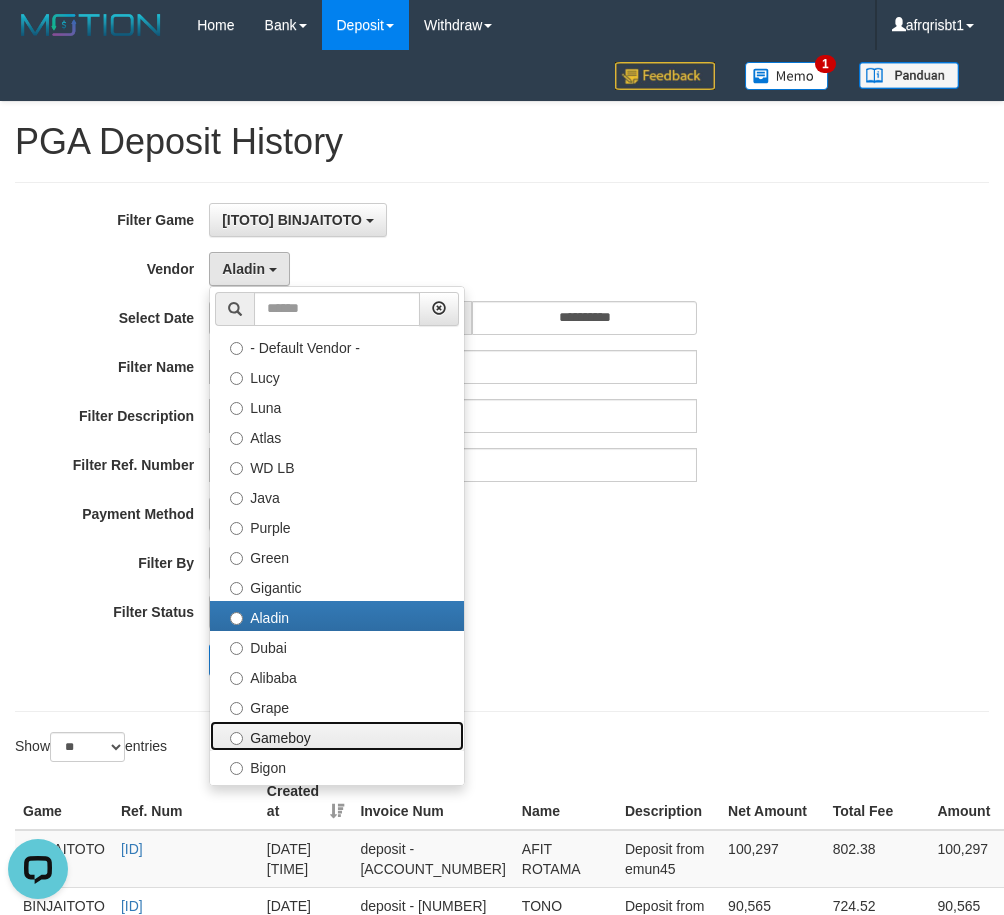 drag, startPoint x: 296, startPoint y: 732, endPoint x: 286, endPoint y: 706, distance: 27.856777 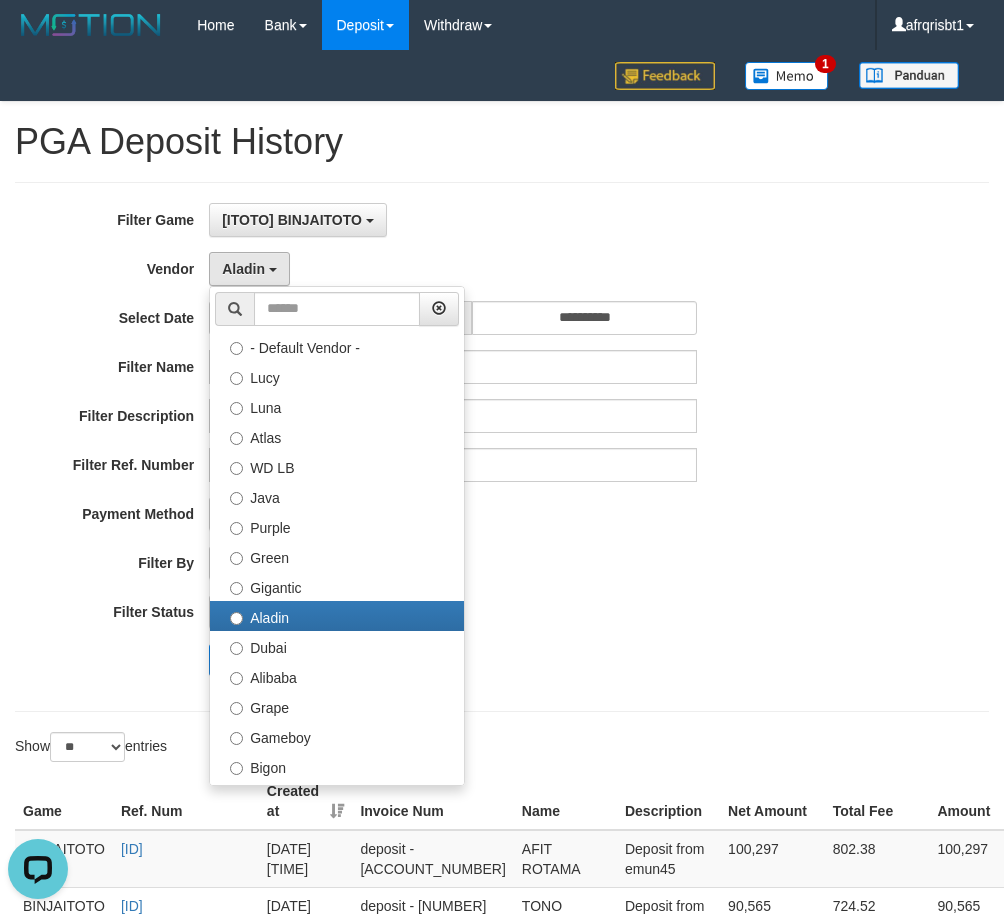 select on "**********" 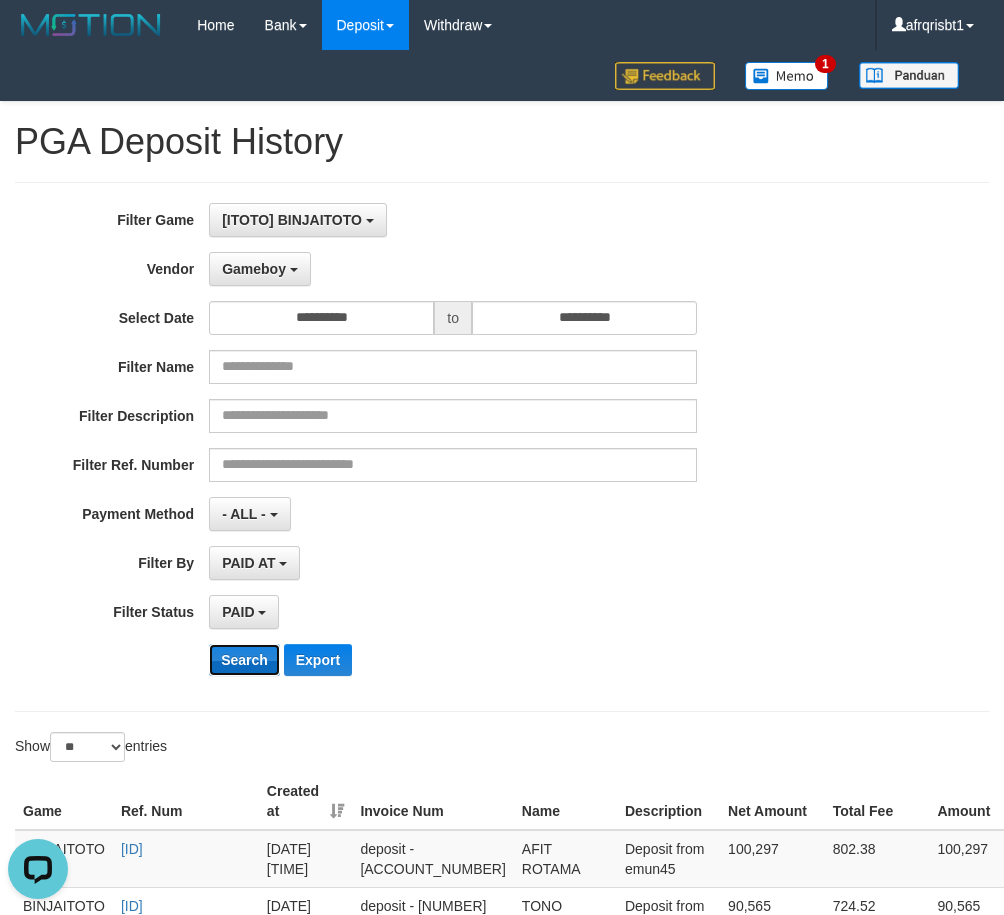 click on "Search" at bounding box center (244, 660) 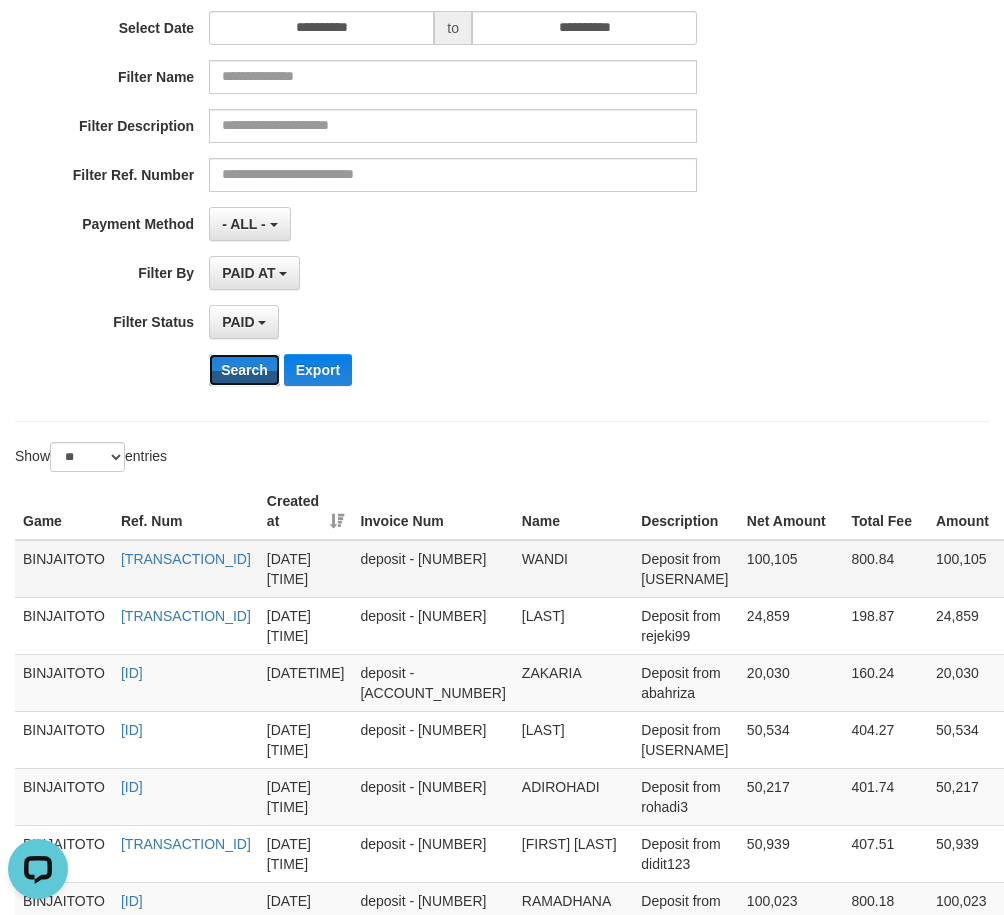 scroll, scrollTop: 300, scrollLeft: 0, axis: vertical 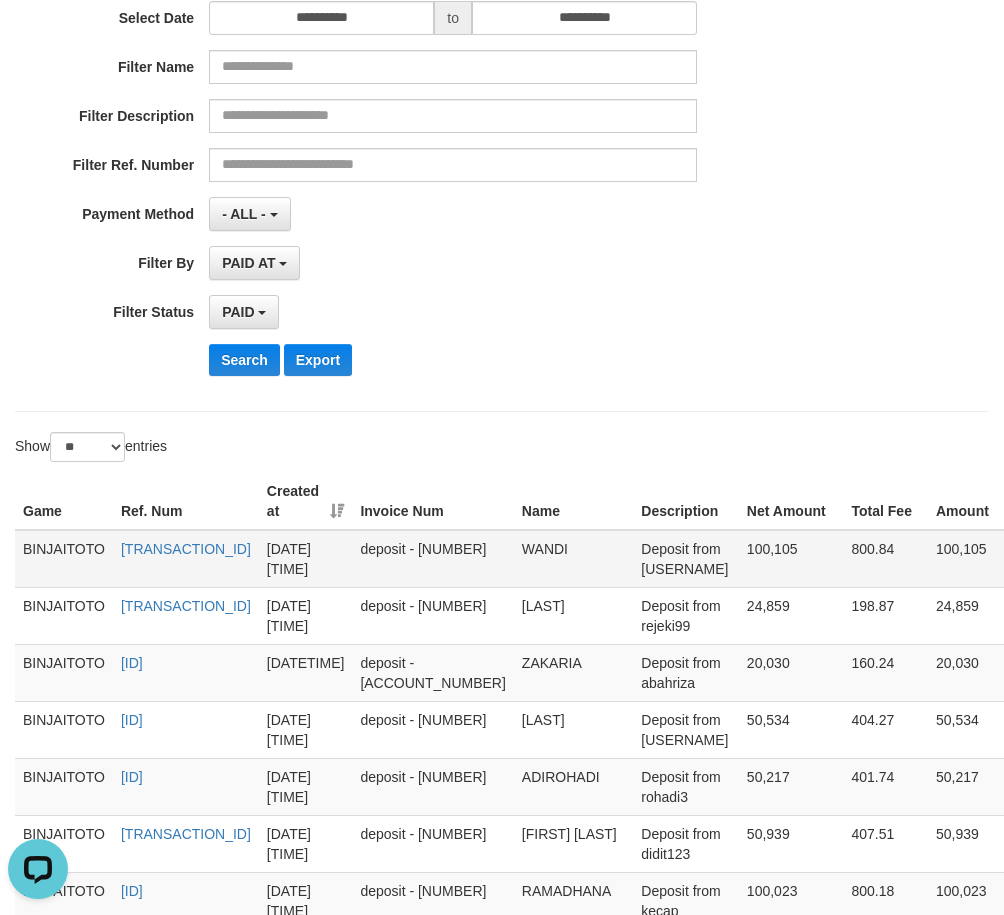 click on "WANDI" at bounding box center [573, 559] 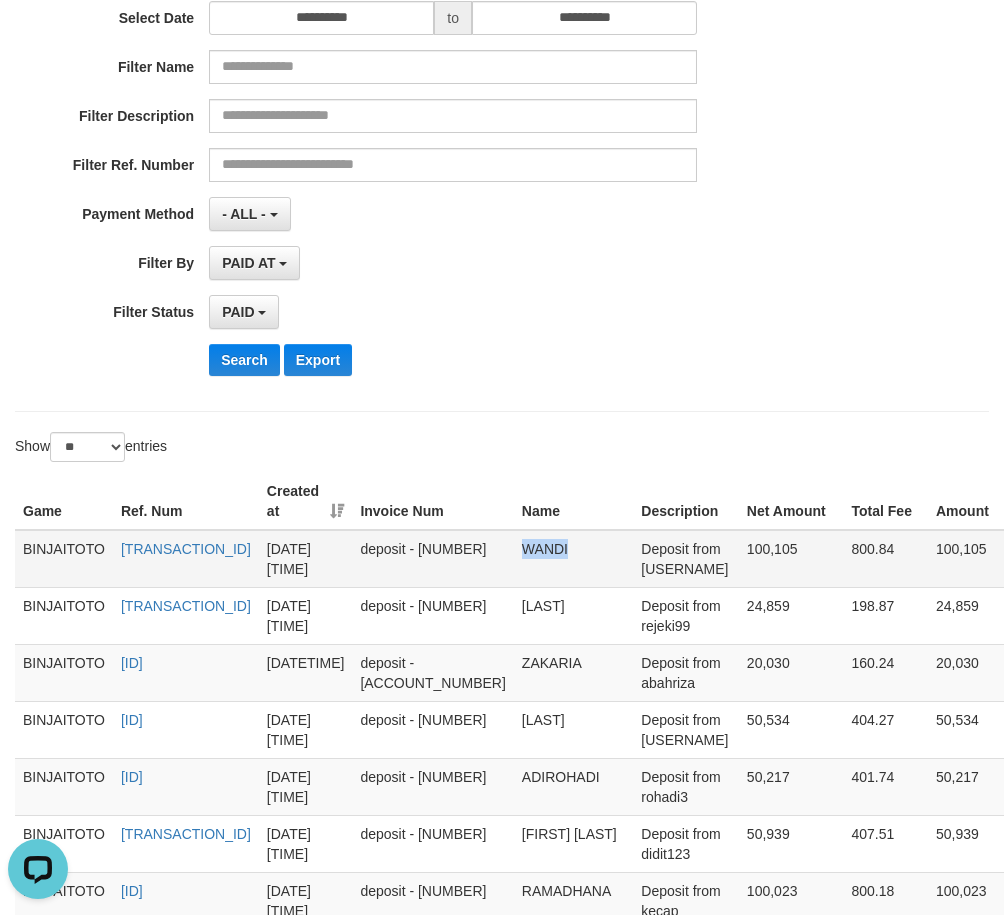 click on "WANDI" at bounding box center (573, 559) 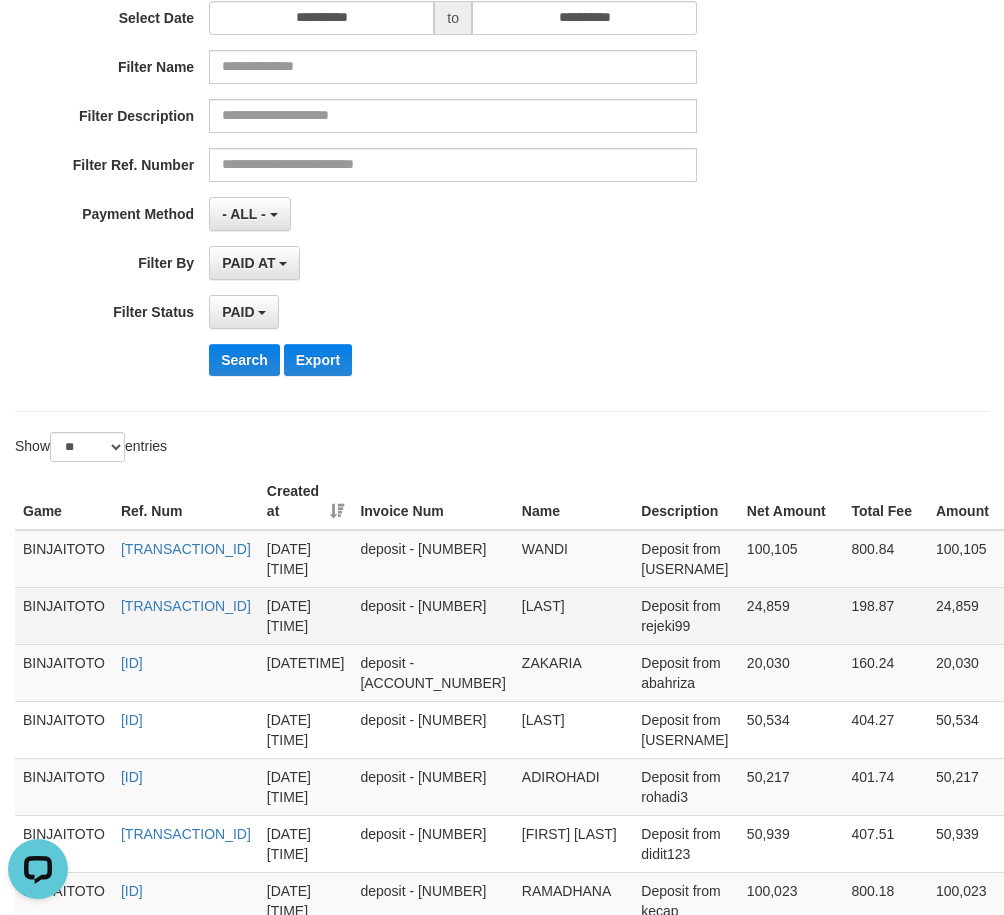 click on "[LAST]" at bounding box center [573, 615] 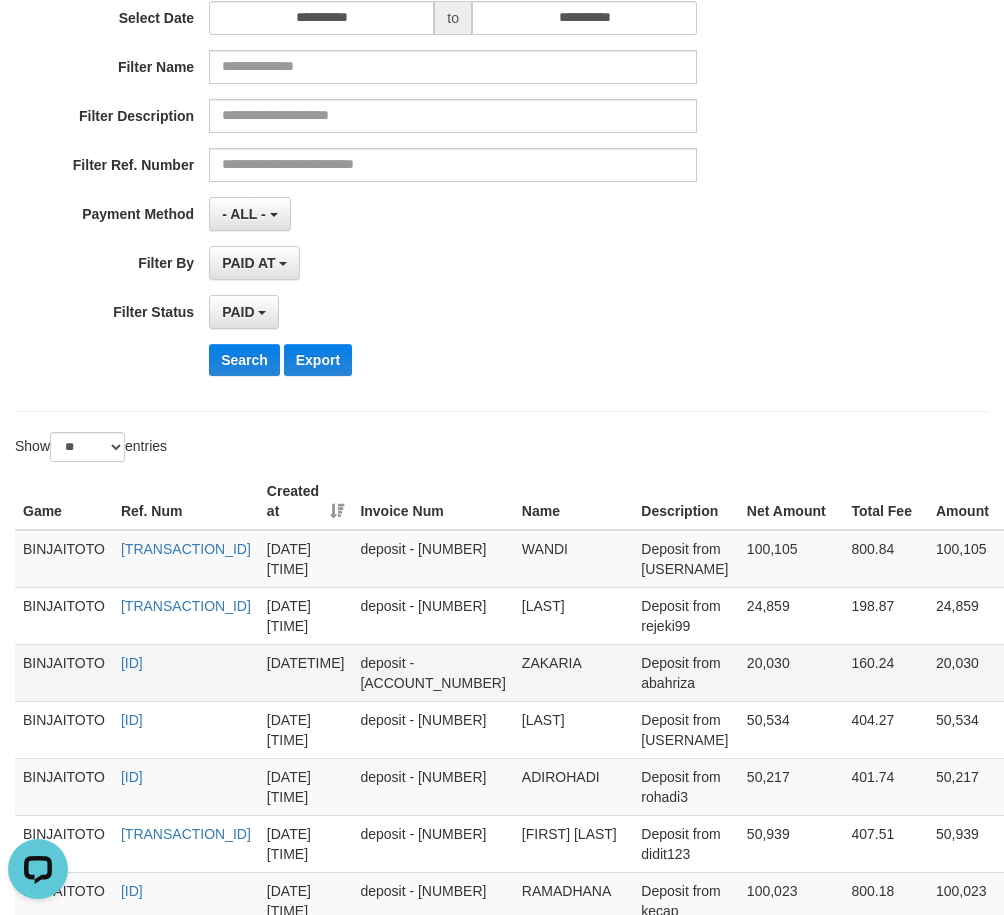 click on "ZAKARIA" at bounding box center (573, 672) 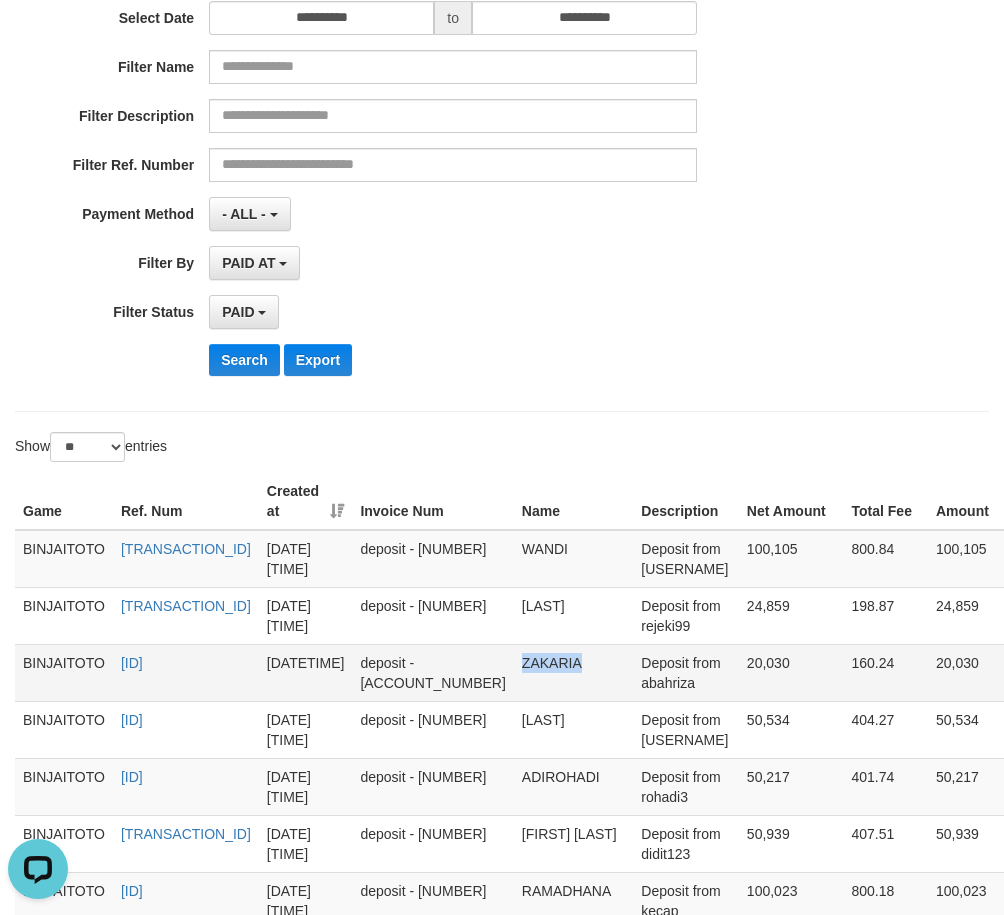 click on "ZAKARIA" at bounding box center [573, 672] 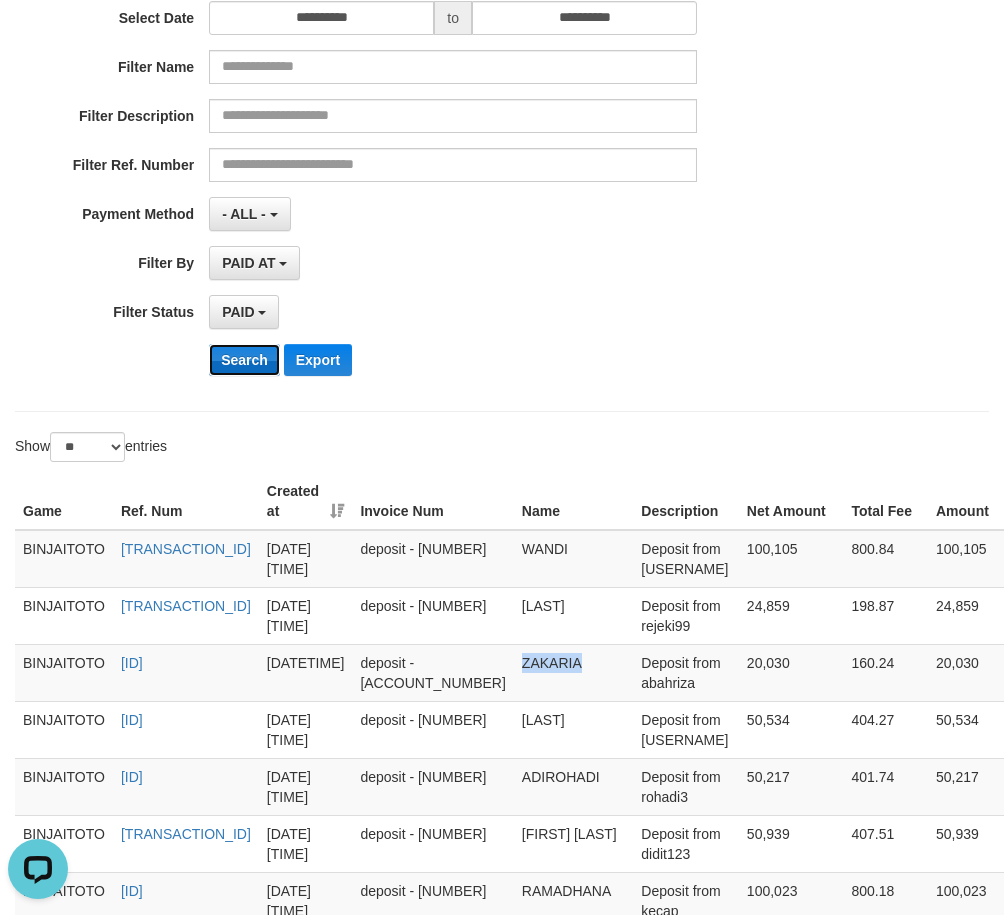 click on "Search" at bounding box center (244, 360) 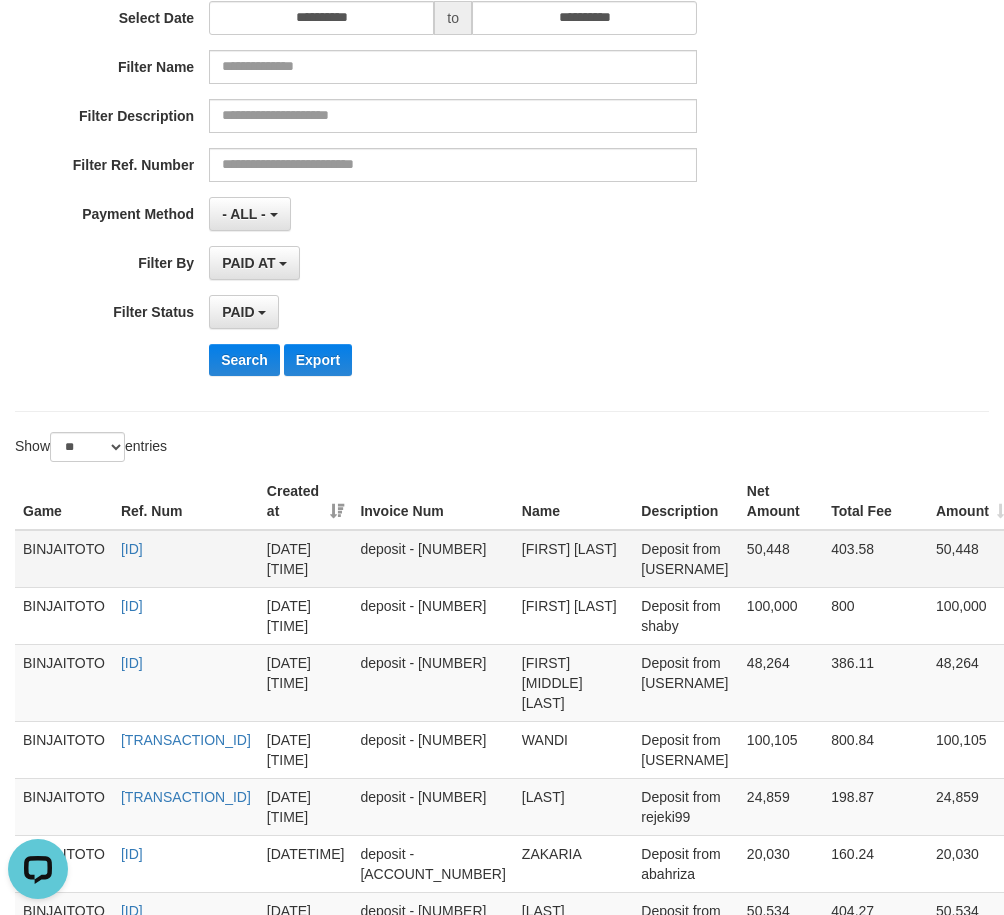 click on "[FIRST] [LAST]" at bounding box center (573, 559) 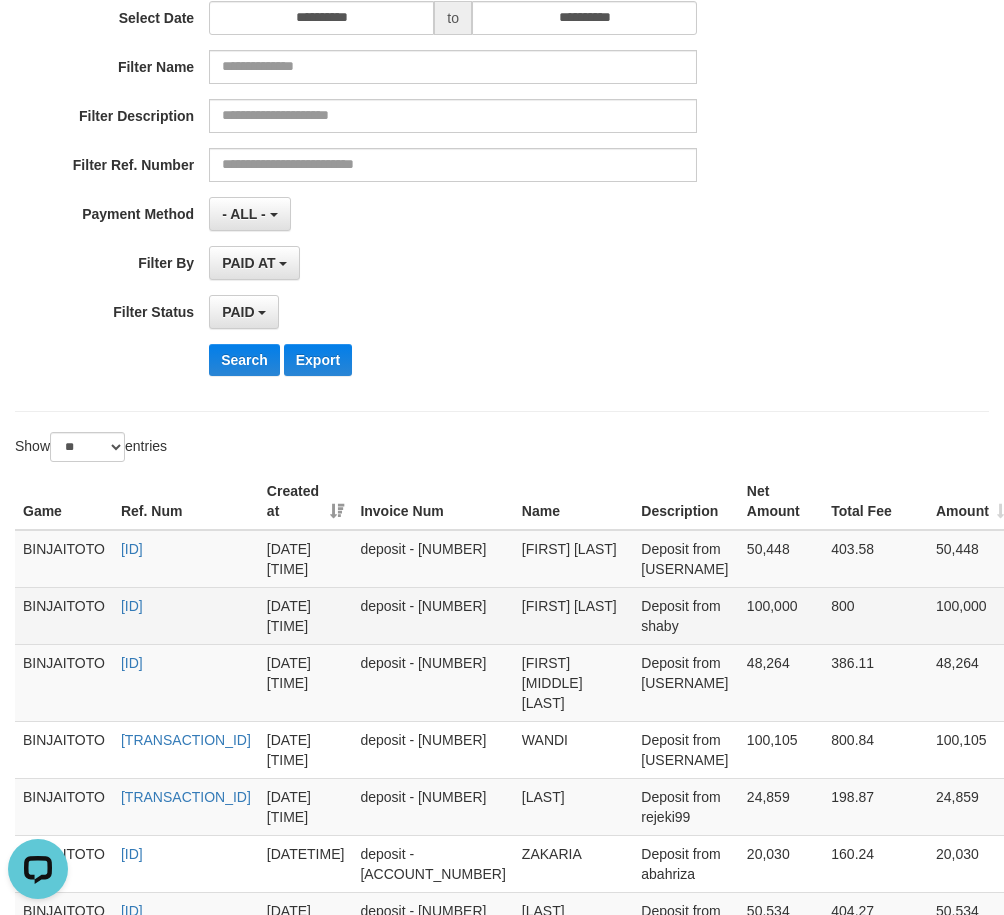 copy on "[FIRST] [LAST]" 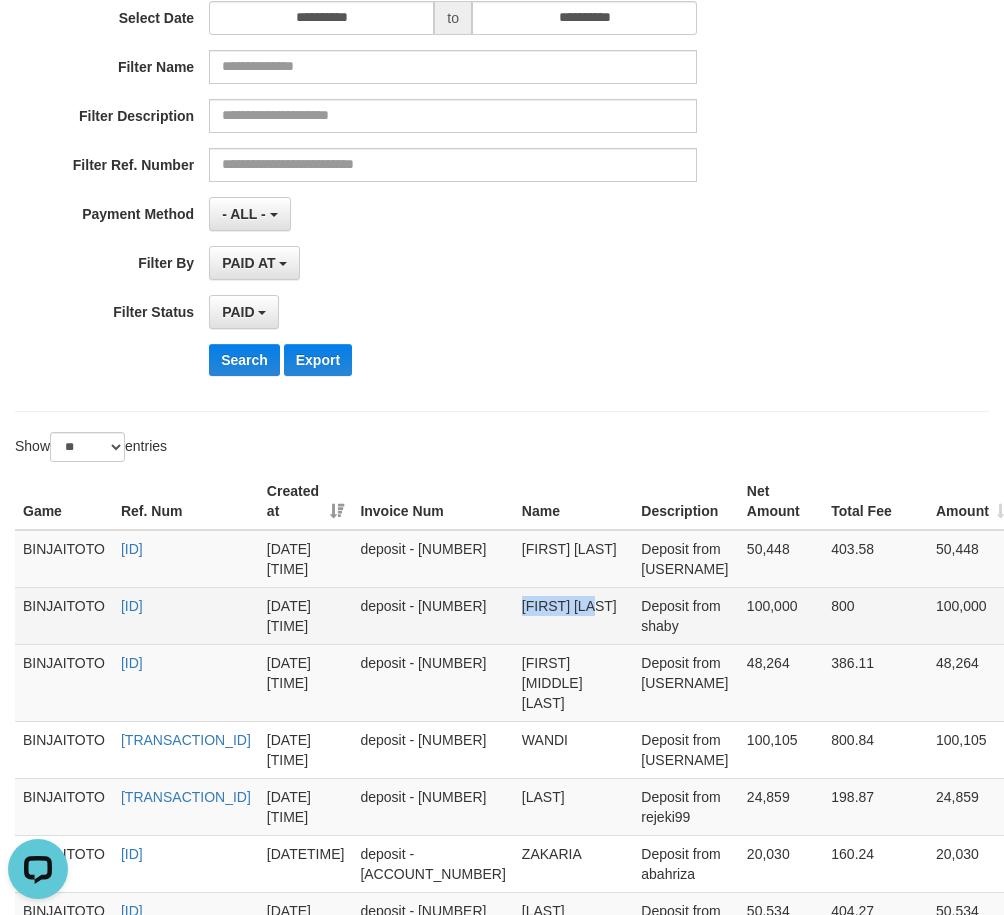 drag, startPoint x: 585, startPoint y: 610, endPoint x: 501, endPoint y: 597, distance: 85 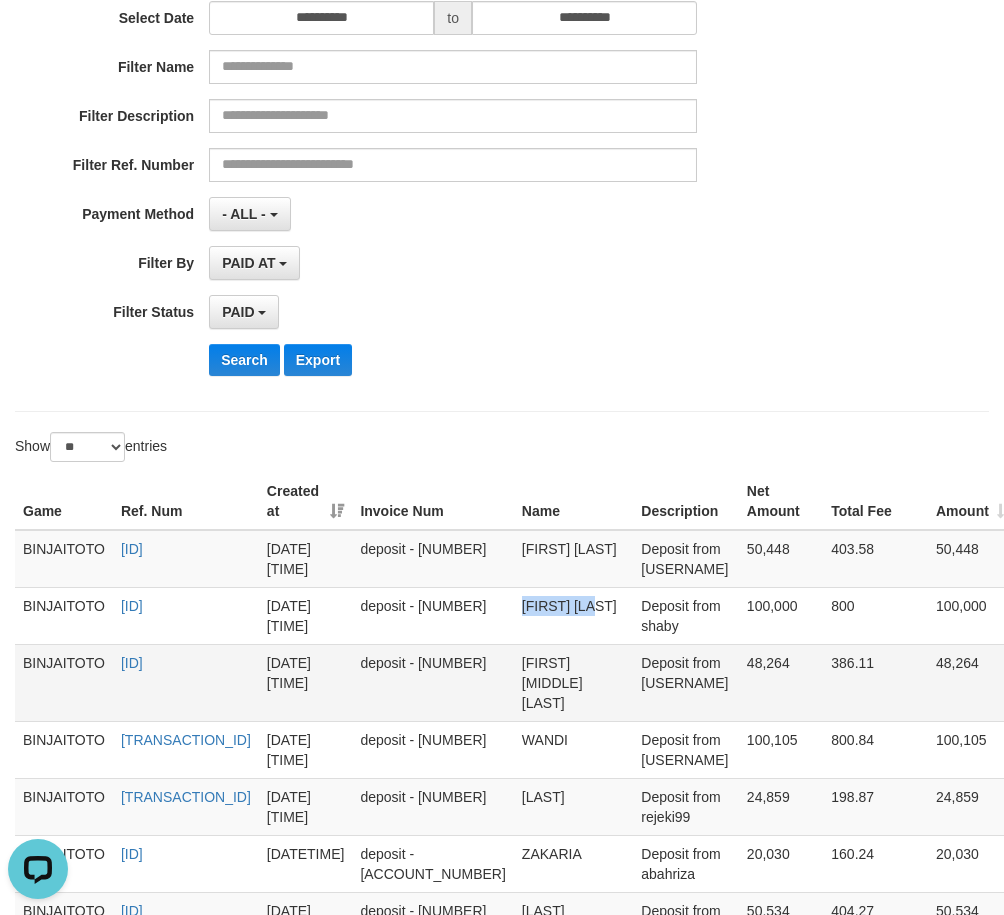 click on "[FIRST] [MIDDLE] [LAST]" at bounding box center [573, 682] 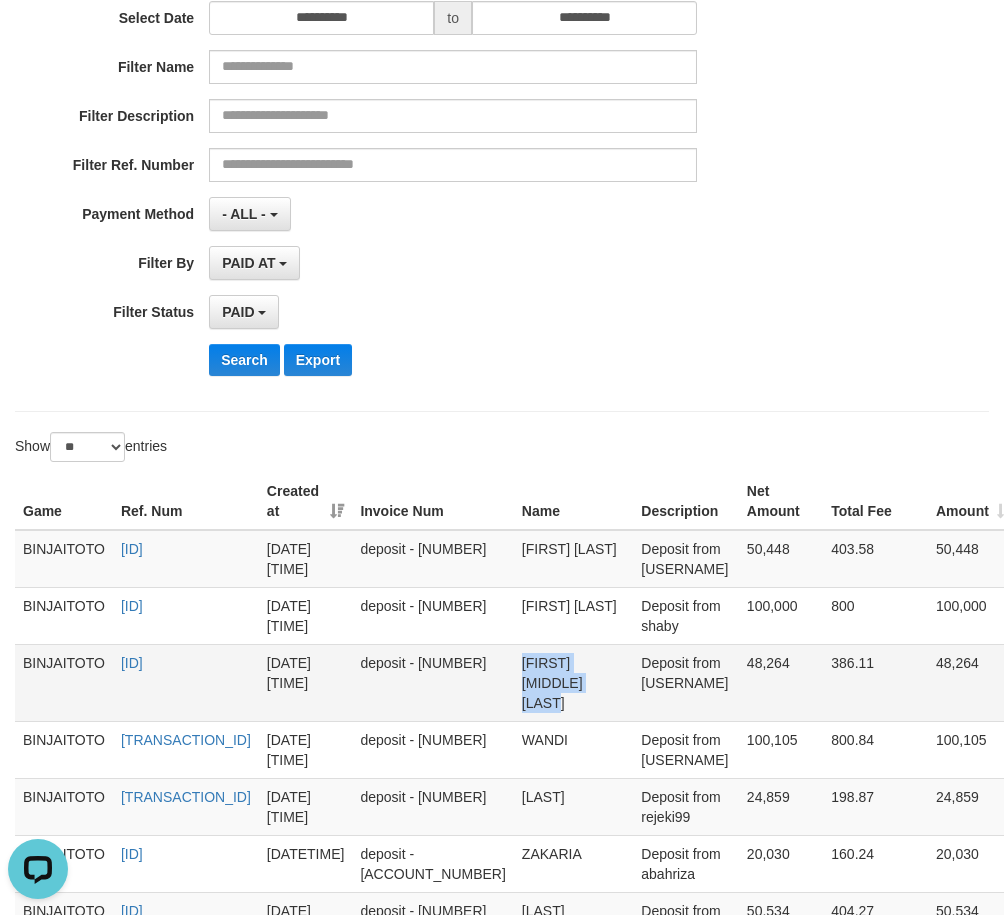 drag, startPoint x: 602, startPoint y: 663, endPoint x: 612, endPoint y: 698, distance: 36.40055 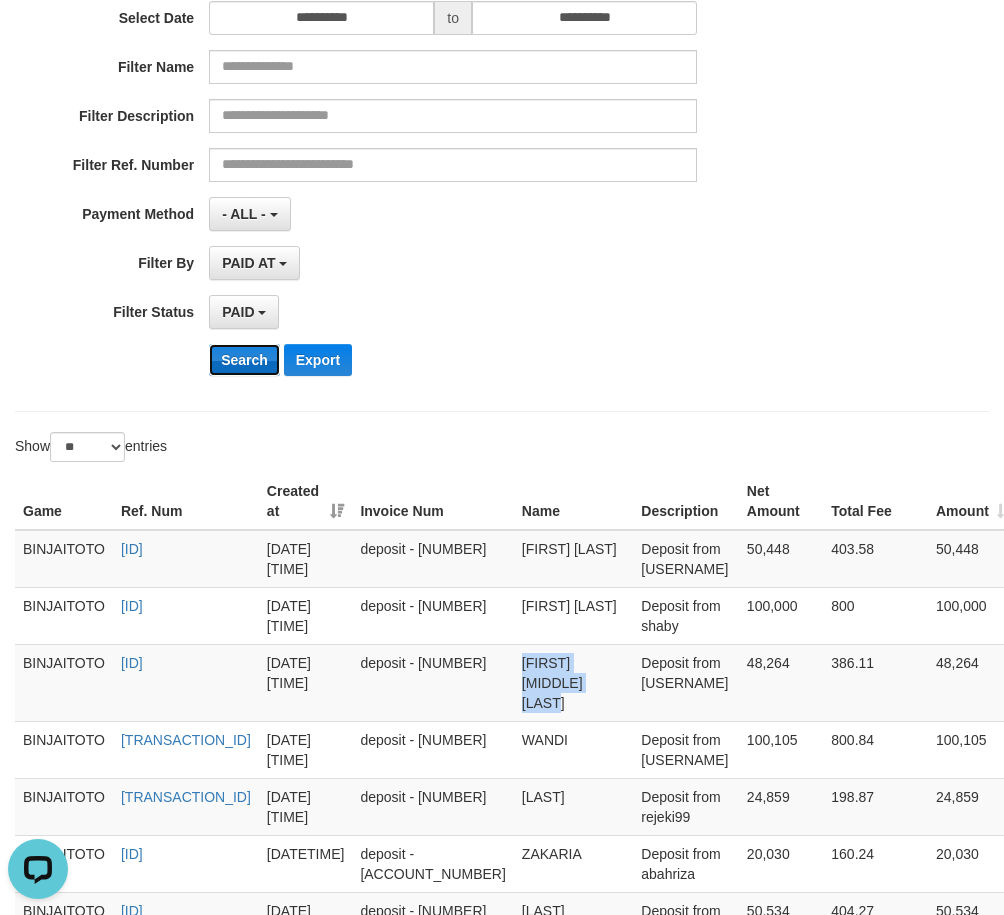 click on "Search" at bounding box center (244, 360) 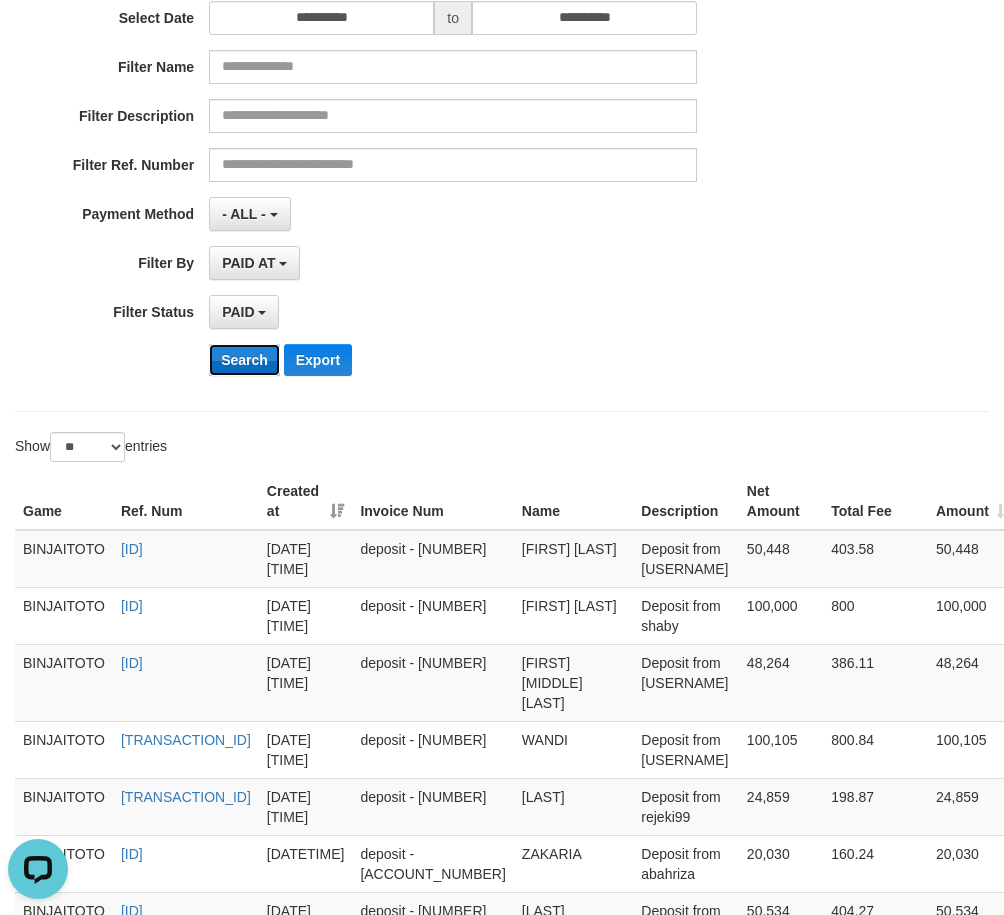 click on "Search" at bounding box center (244, 360) 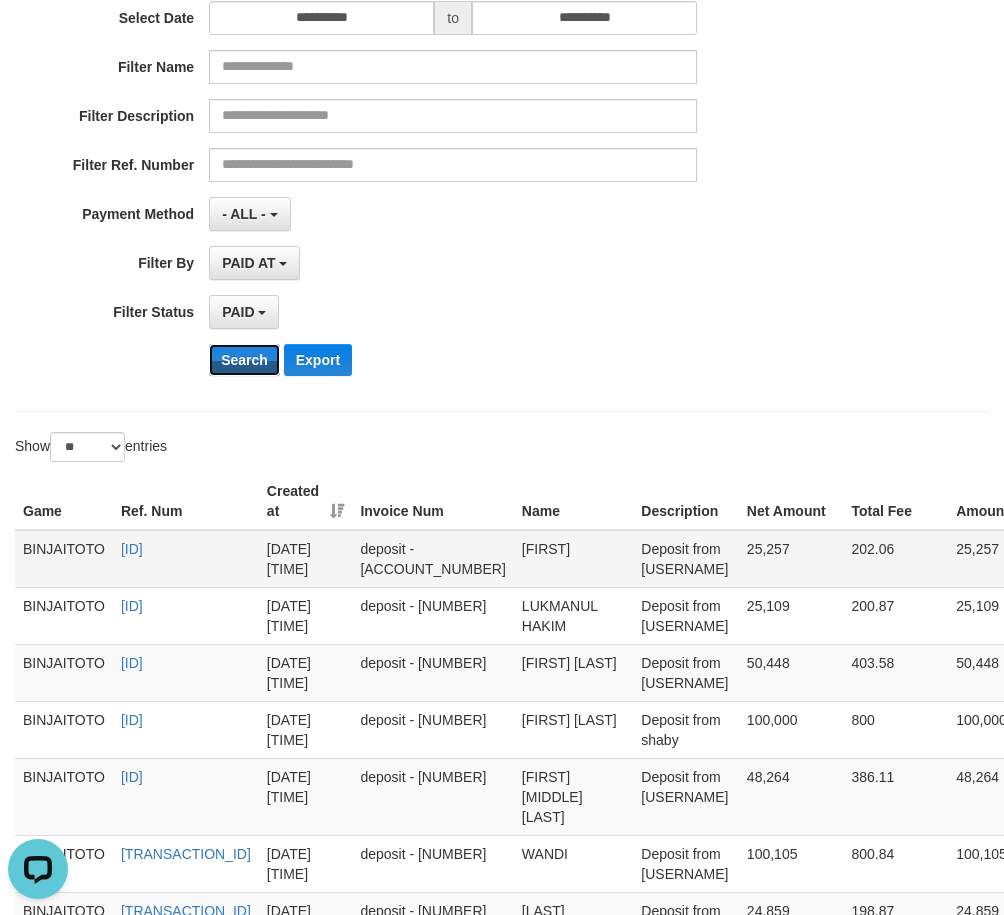 type 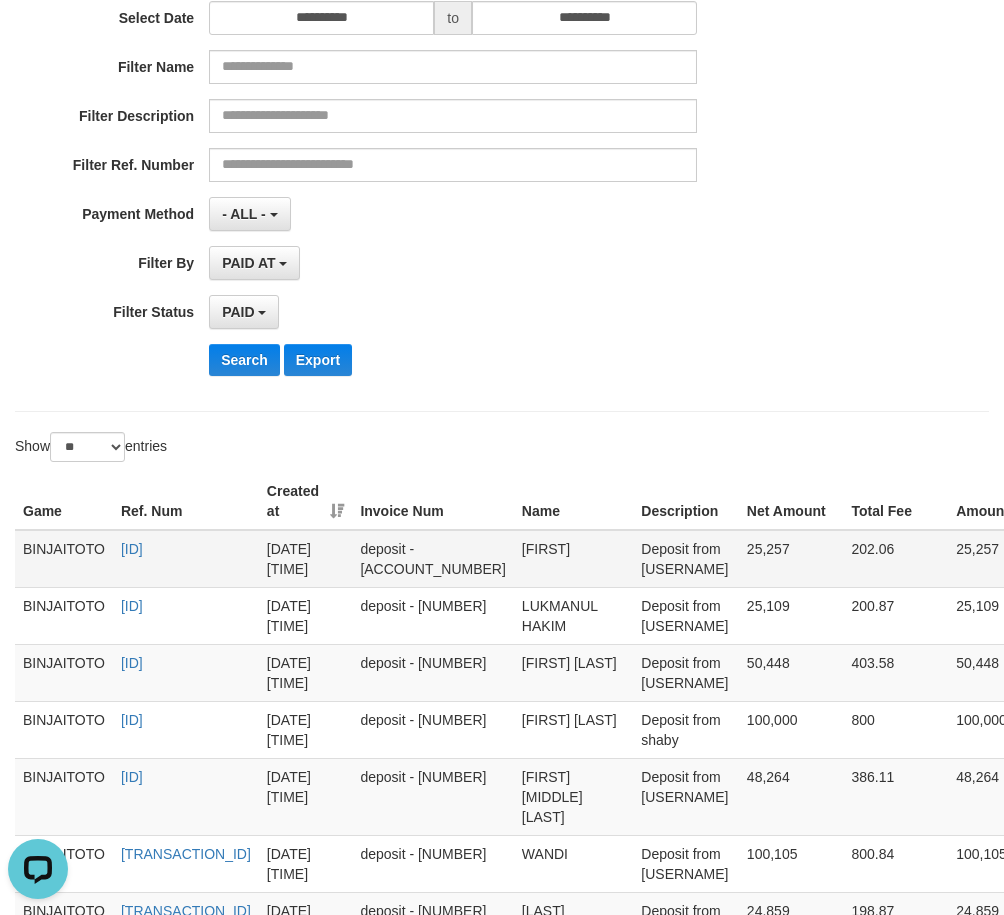click on "[FIRST]" at bounding box center [573, 559] 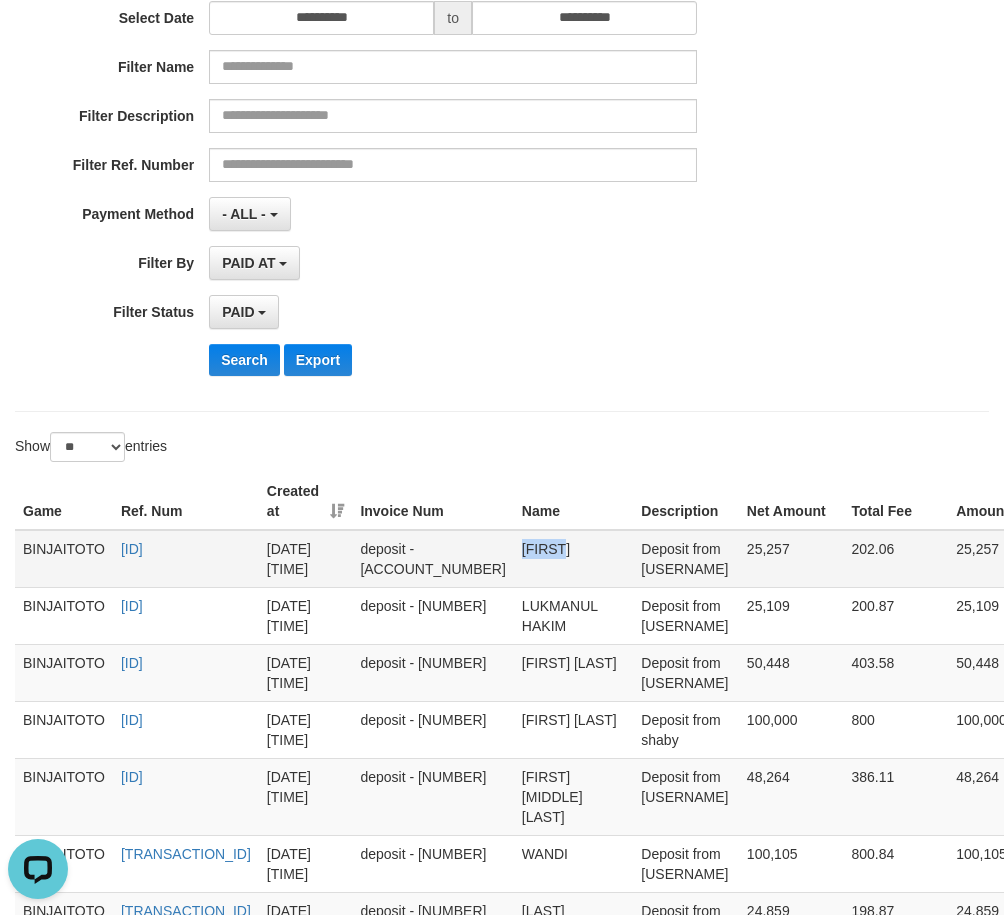 copy on "[FIRST]" 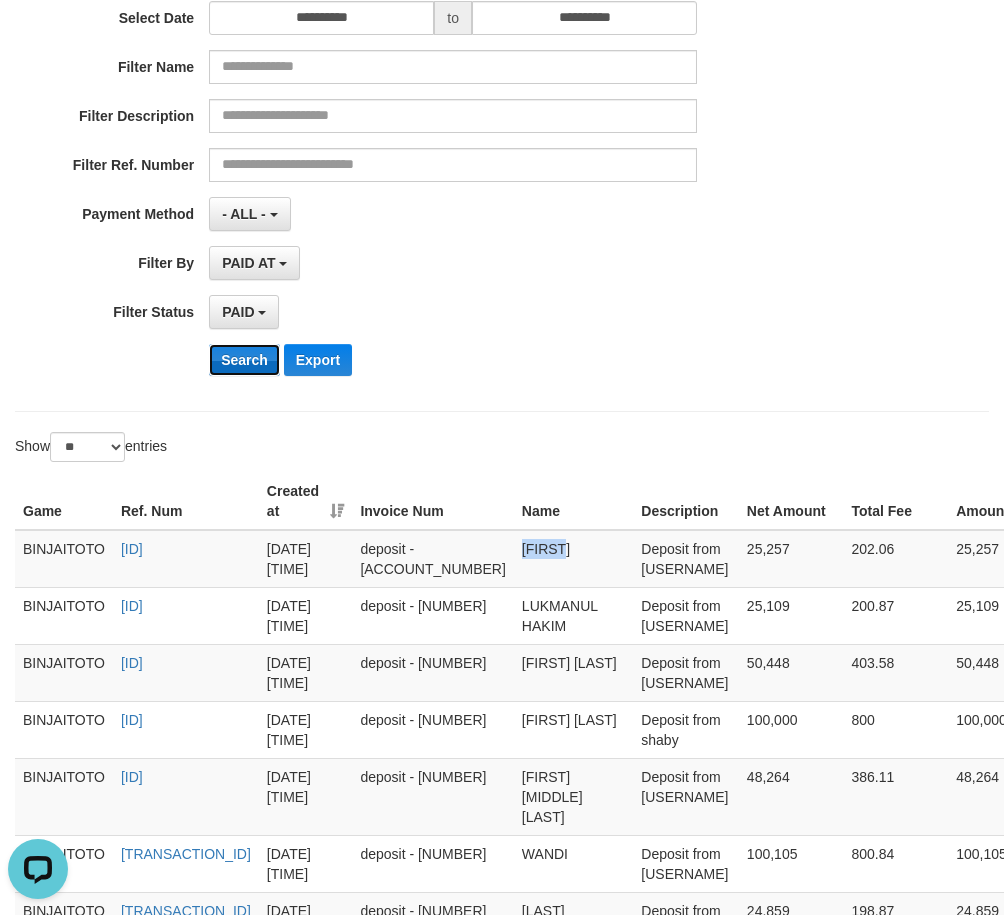 click on "Search" at bounding box center [244, 360] 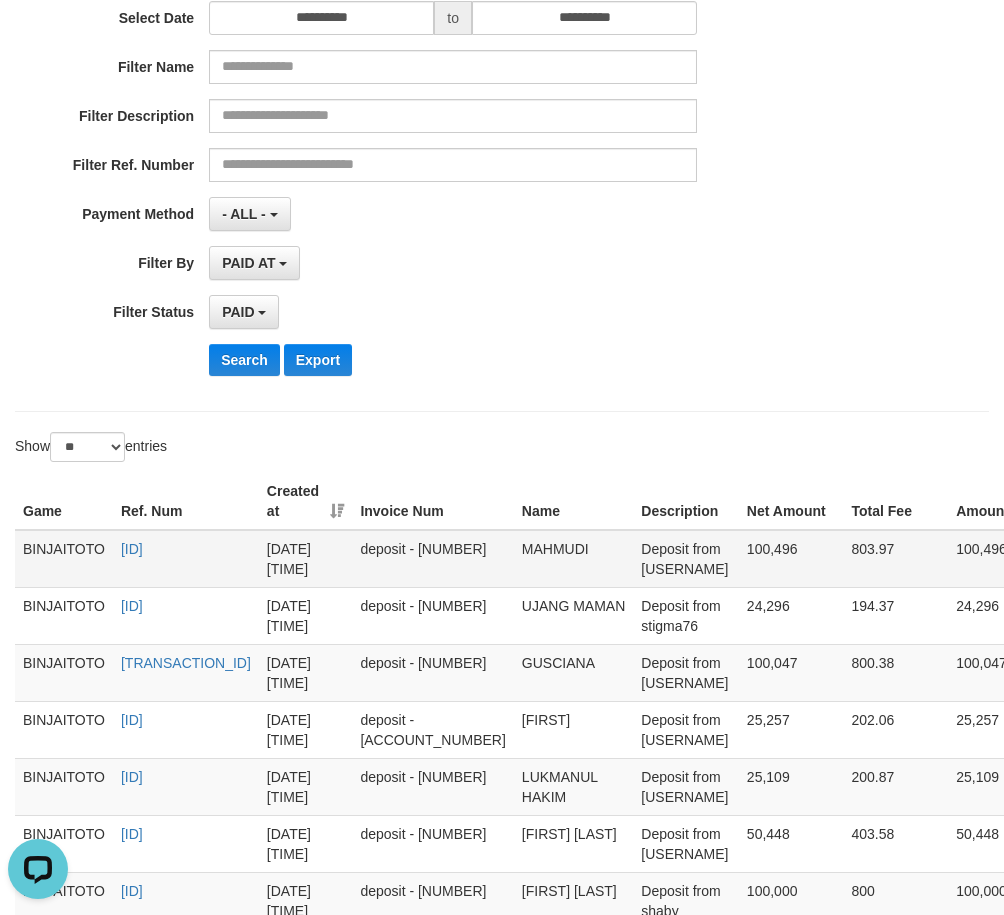click on "MAHMUDI" at bounding box center (573, 559) 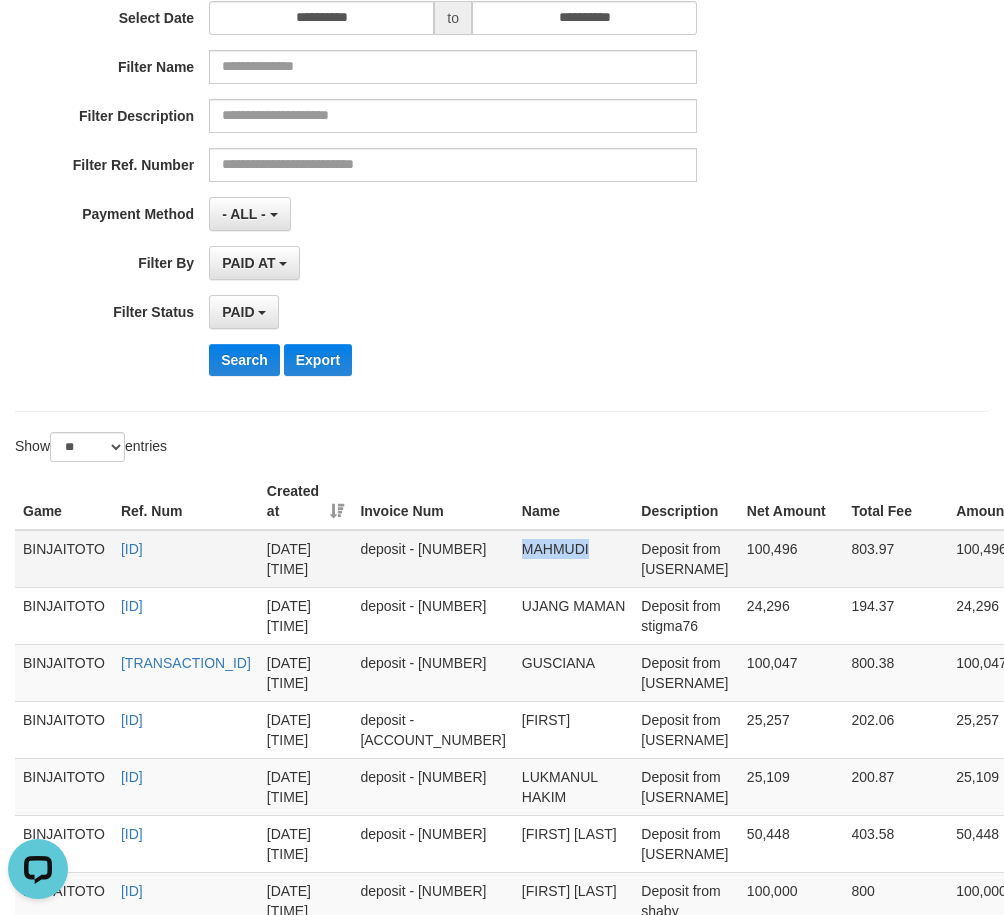click on "MAHMUDI" at bounding box center [573, 559] 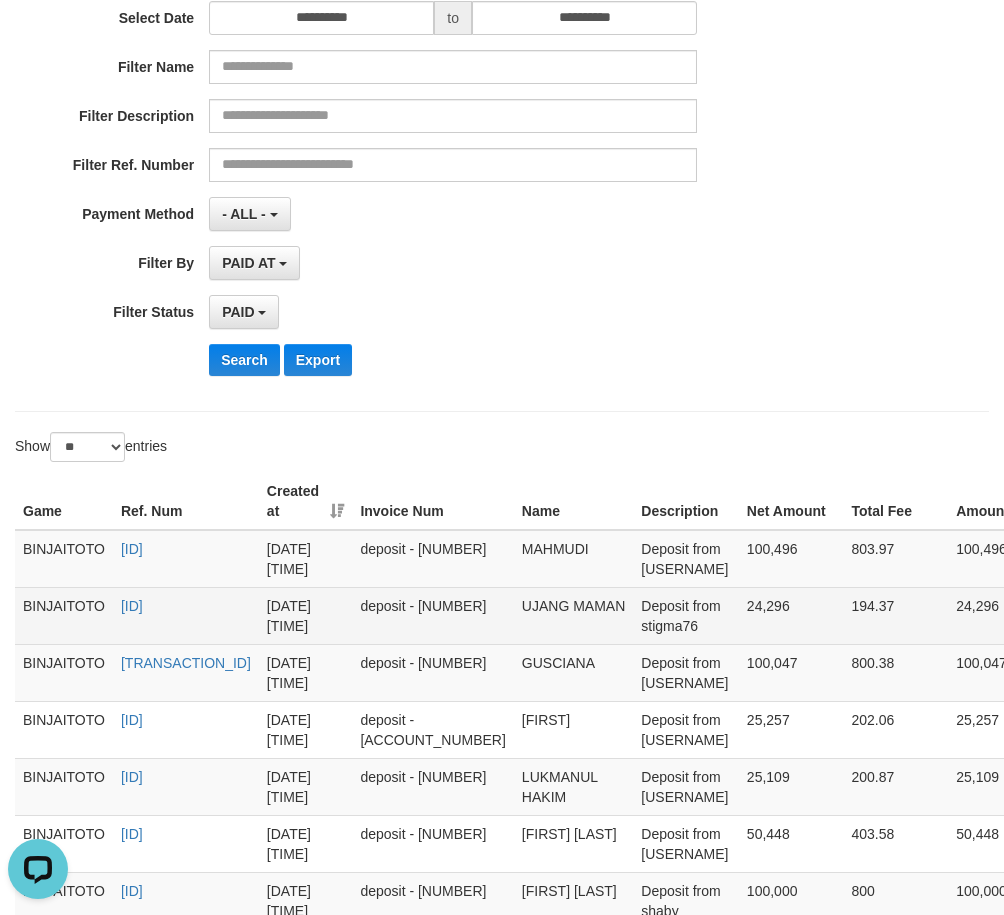 click on "UJANG MAMAN" at bounding box center (573, 615) 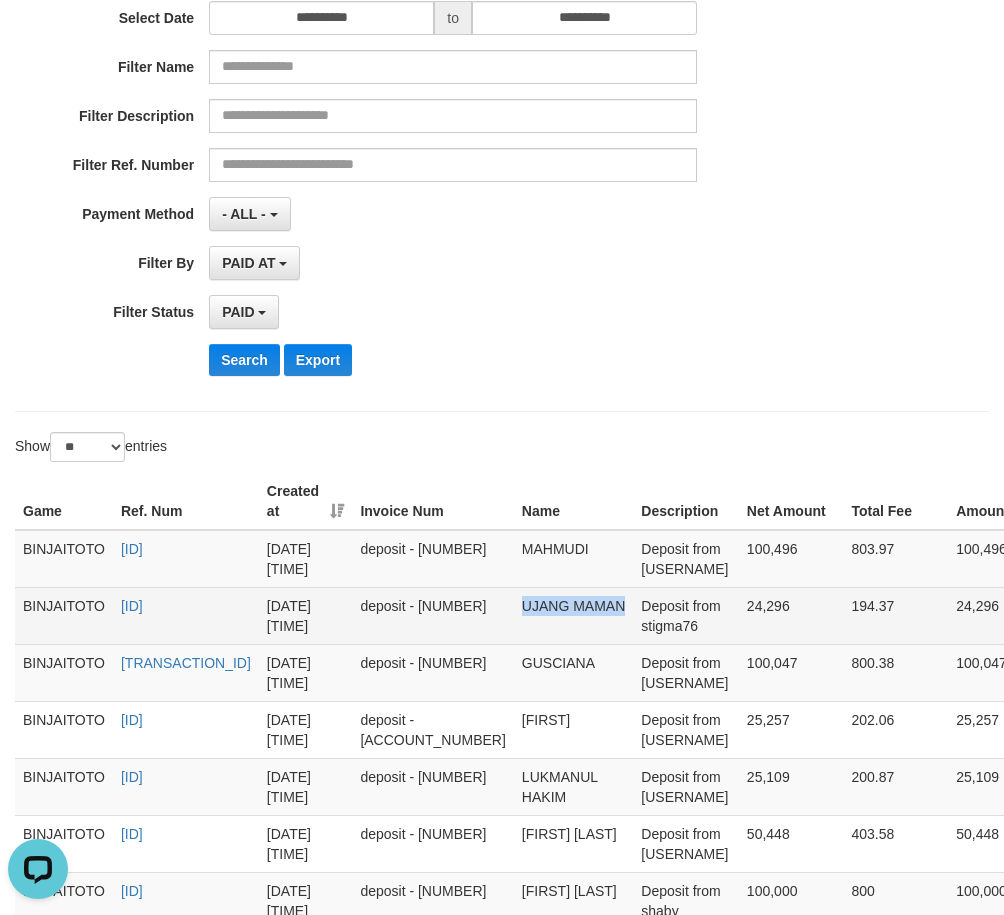 drag, startPoint x: 600, startPoint y: 606, endPoint x: 634, endPoint y: 600, distance: 34.525352 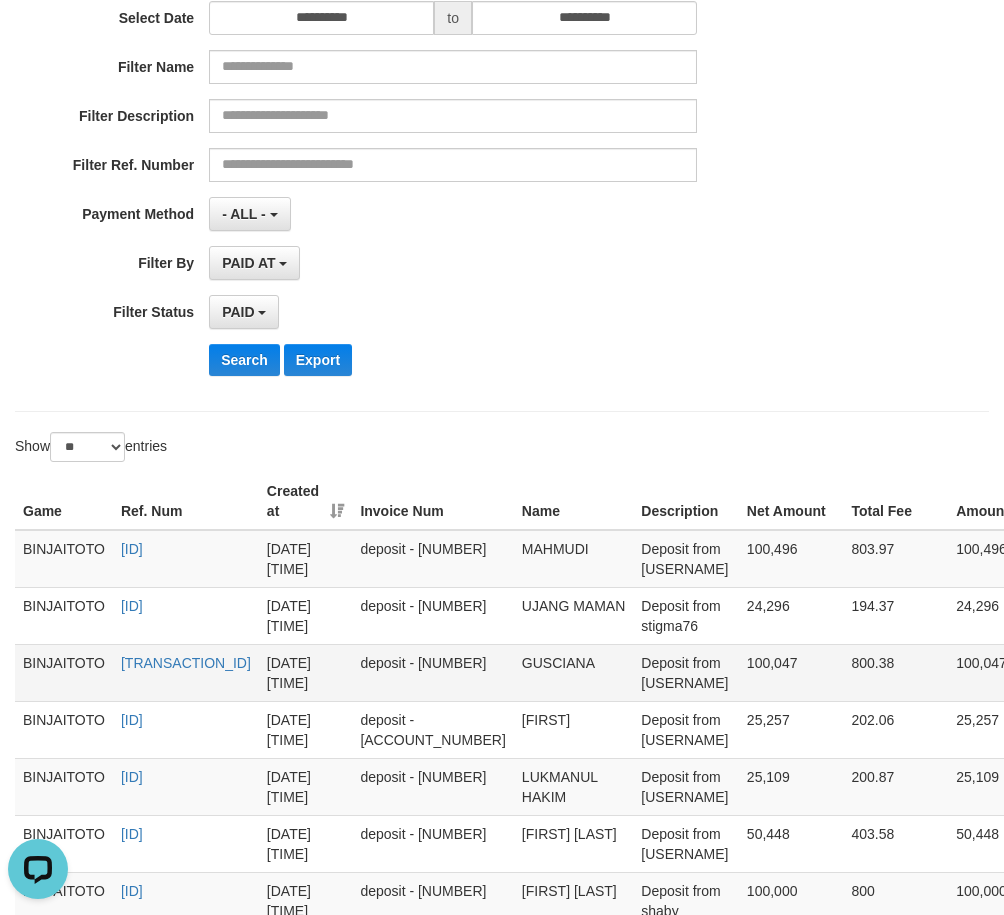 click on "GUSCIANA" at bounding box center (573, 672) 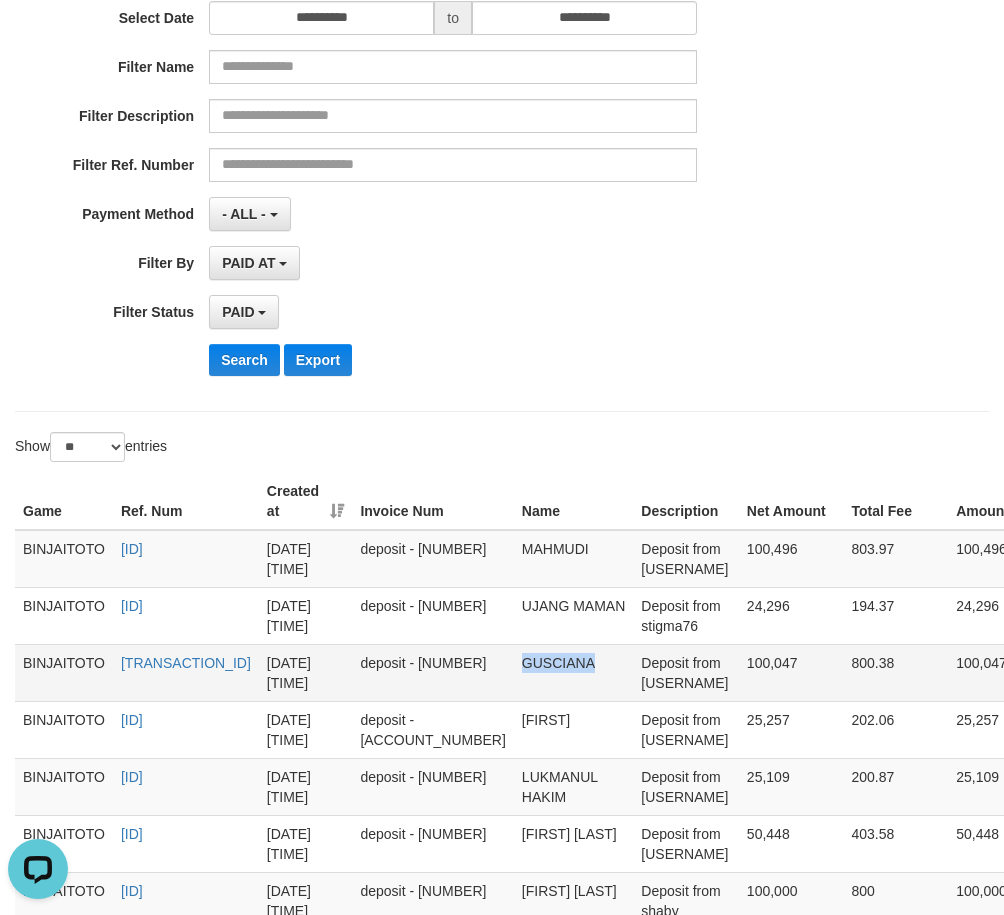 click on "GUSCIANA" at bounding box center (573, 672) 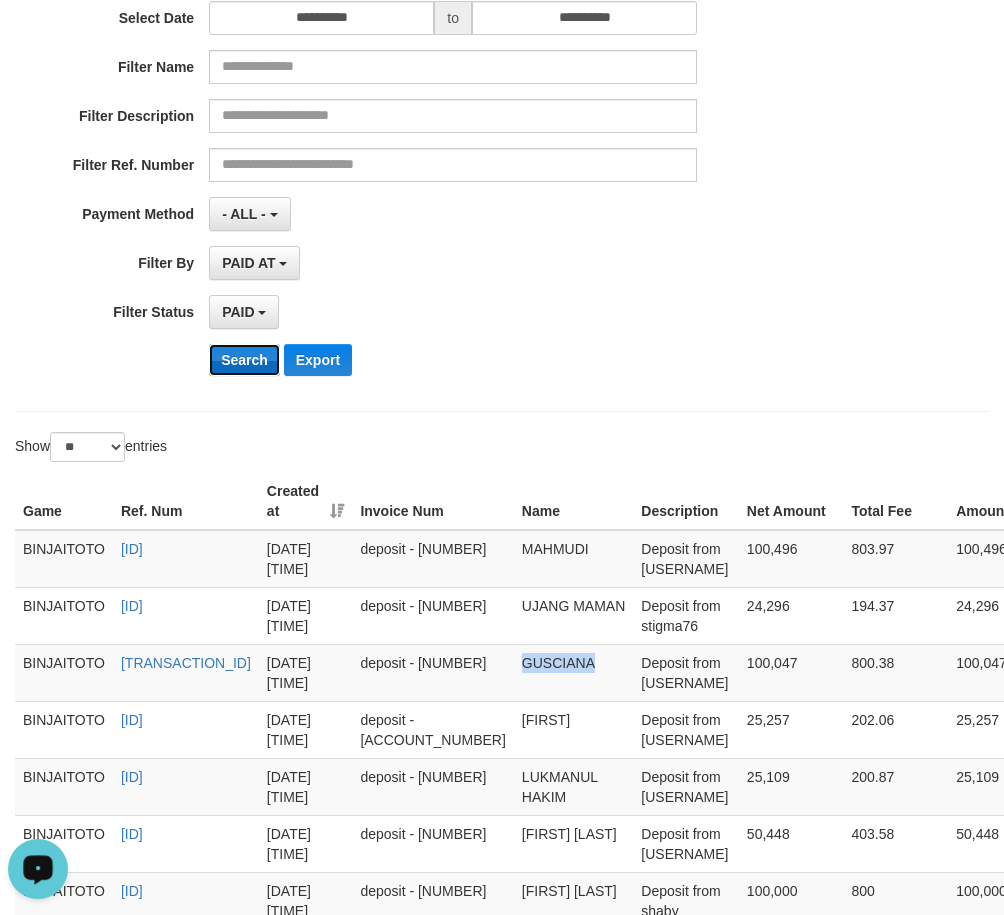 click on "Search" at bounding box center [244, 360] 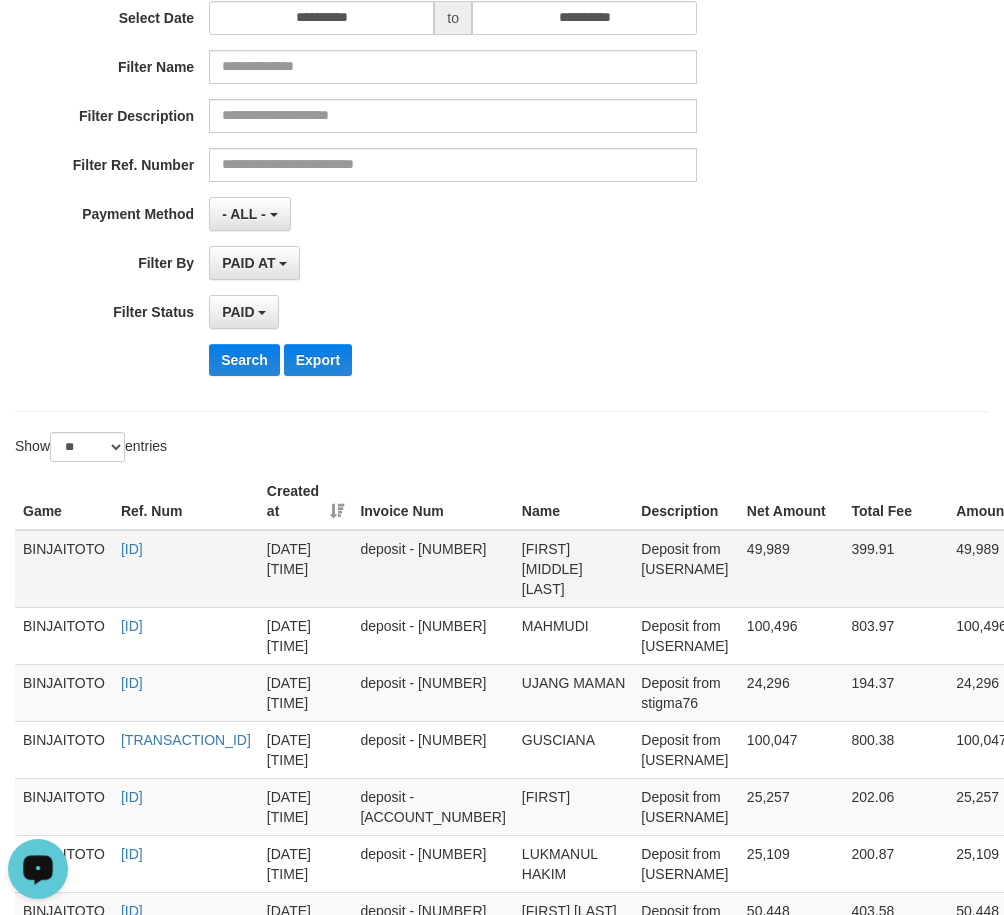 click on "[FIRST] [MIDDLE] [LAST]" at bounding box center [573, 569] 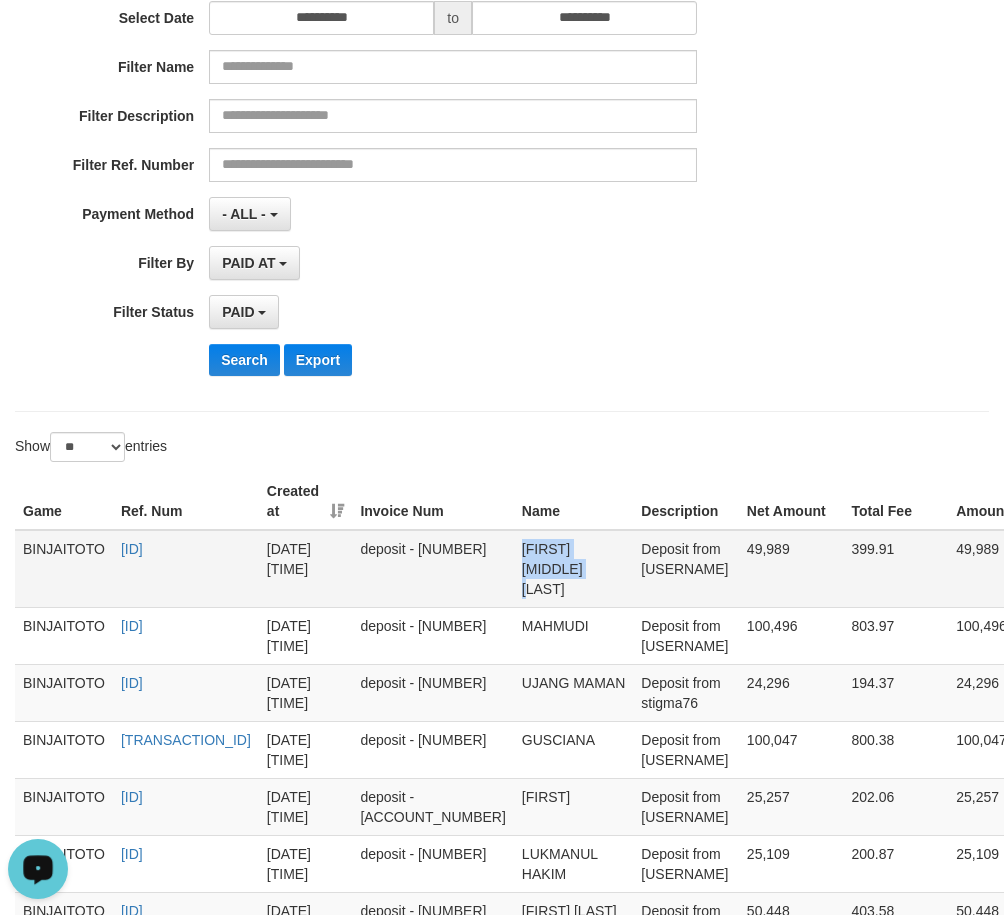 drag, startPoint x: 590, startPoint y: 553, endPoint x: 605, endPoint y: 570, distance: 22.671568 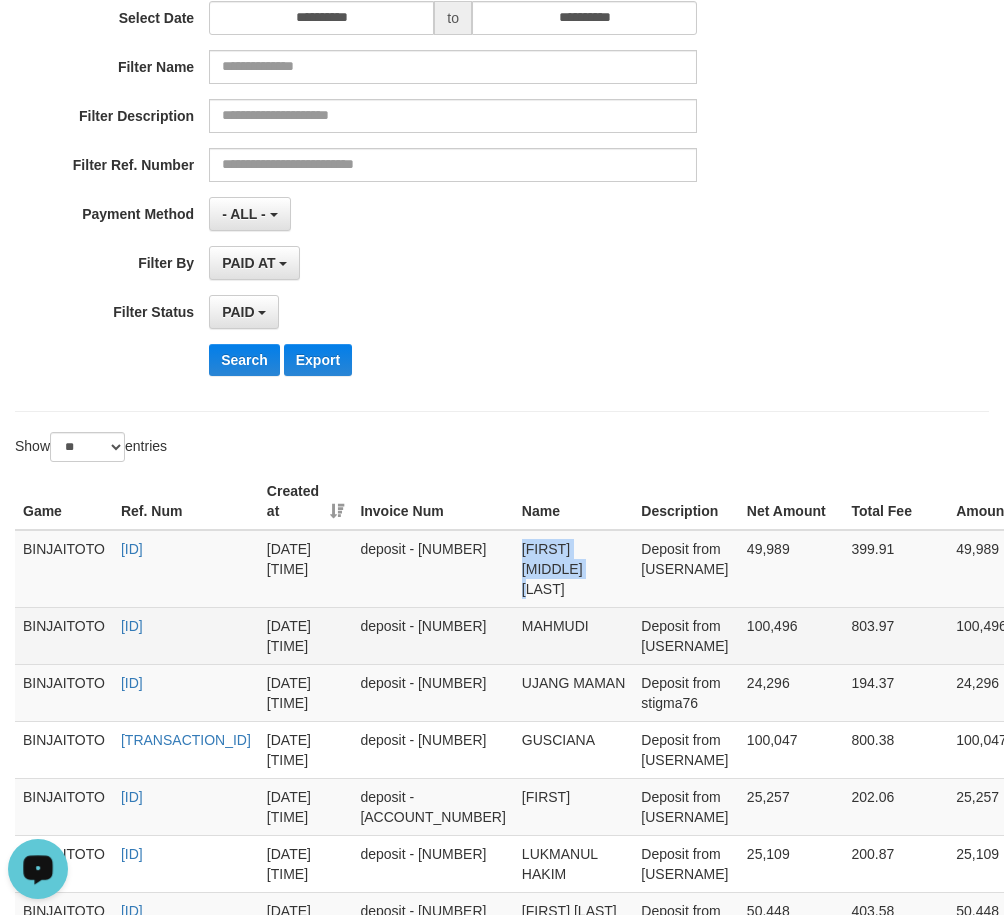 click on "MAHMUDI" at bounding box center [573, 635] 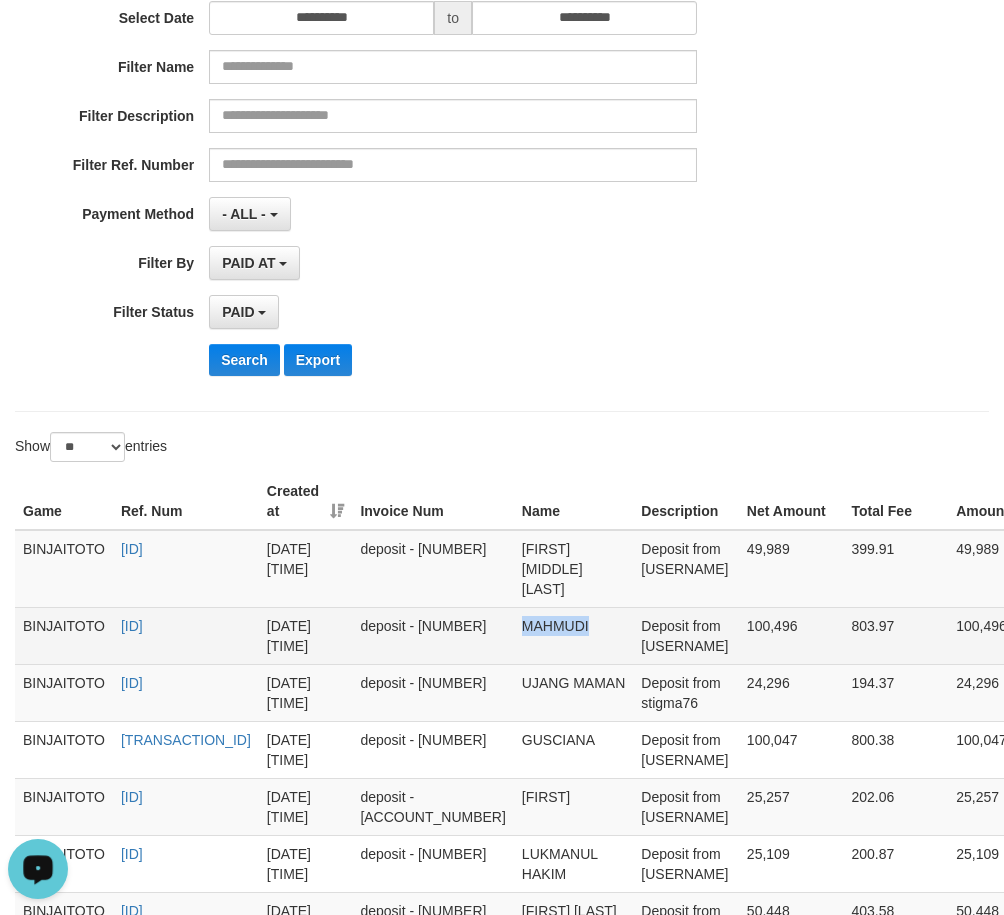 click on "MAHMUDI" at bounding box center (573, 635) 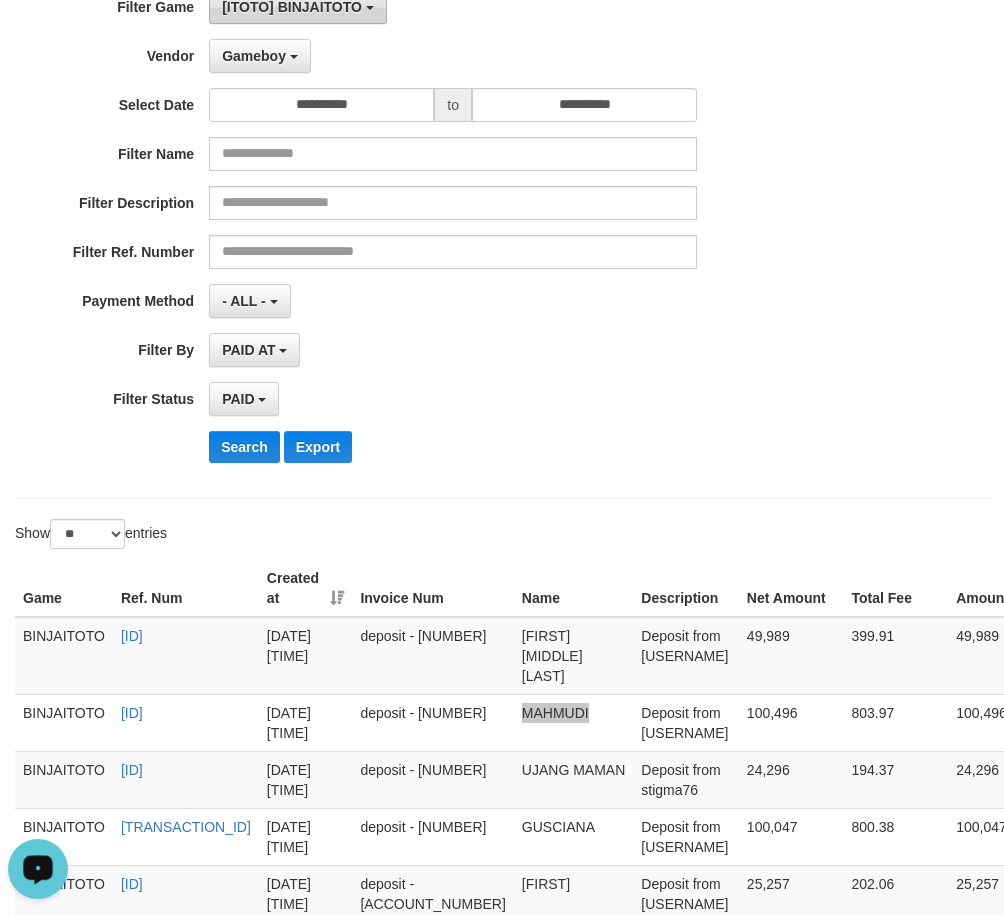 scroll, scrollTop: 100, scrollLeft: 0, axis: vertical 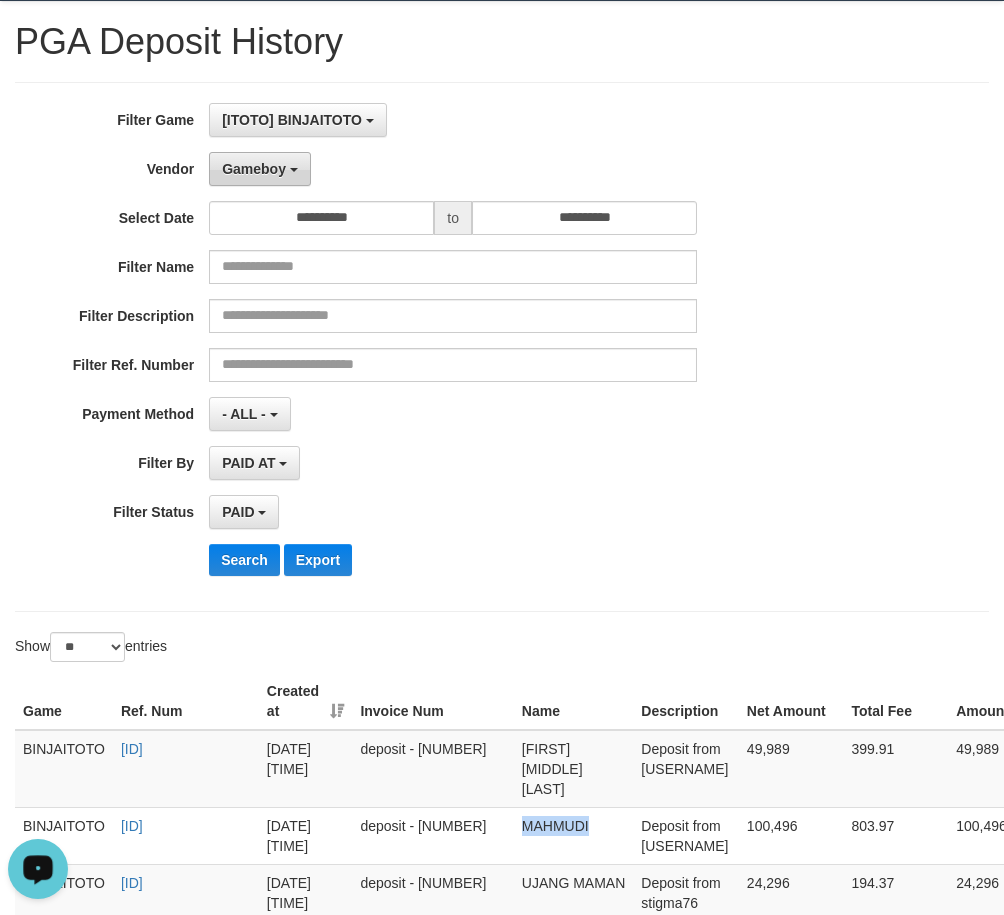 click on "Gameboy" at bounding box center (254, 169) 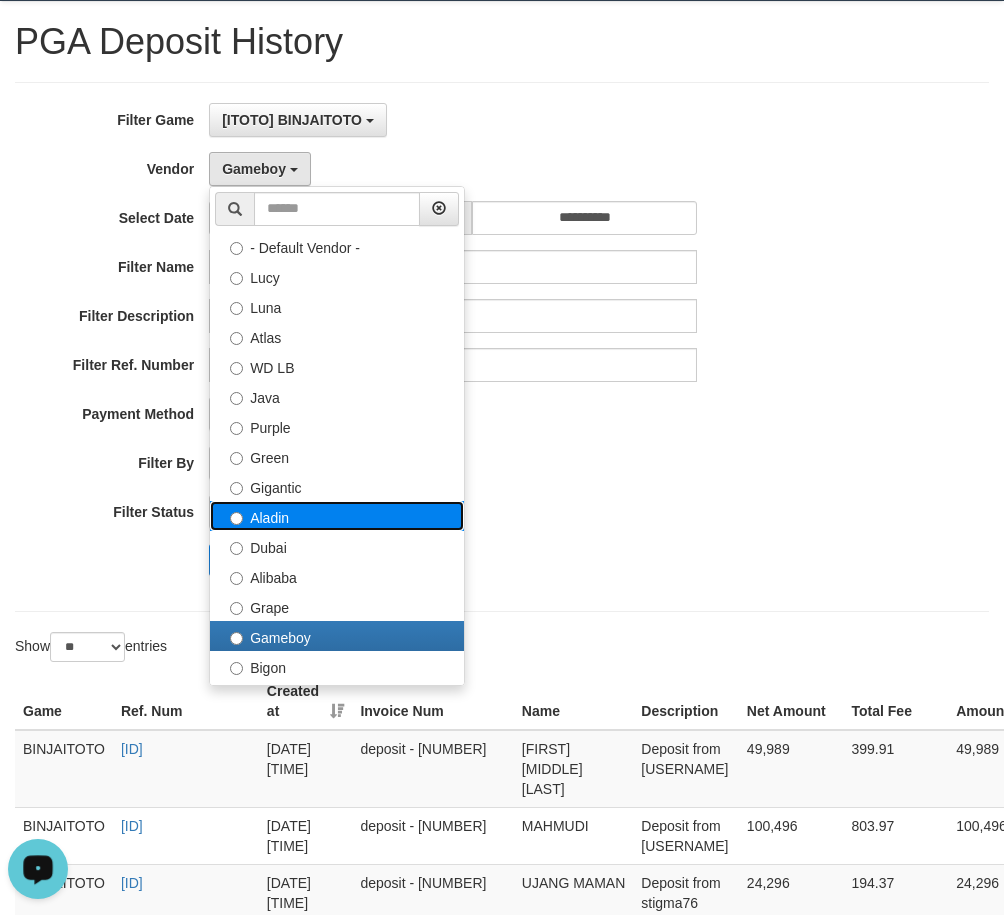 click on "Aladin" at bounding box center [337, 516] 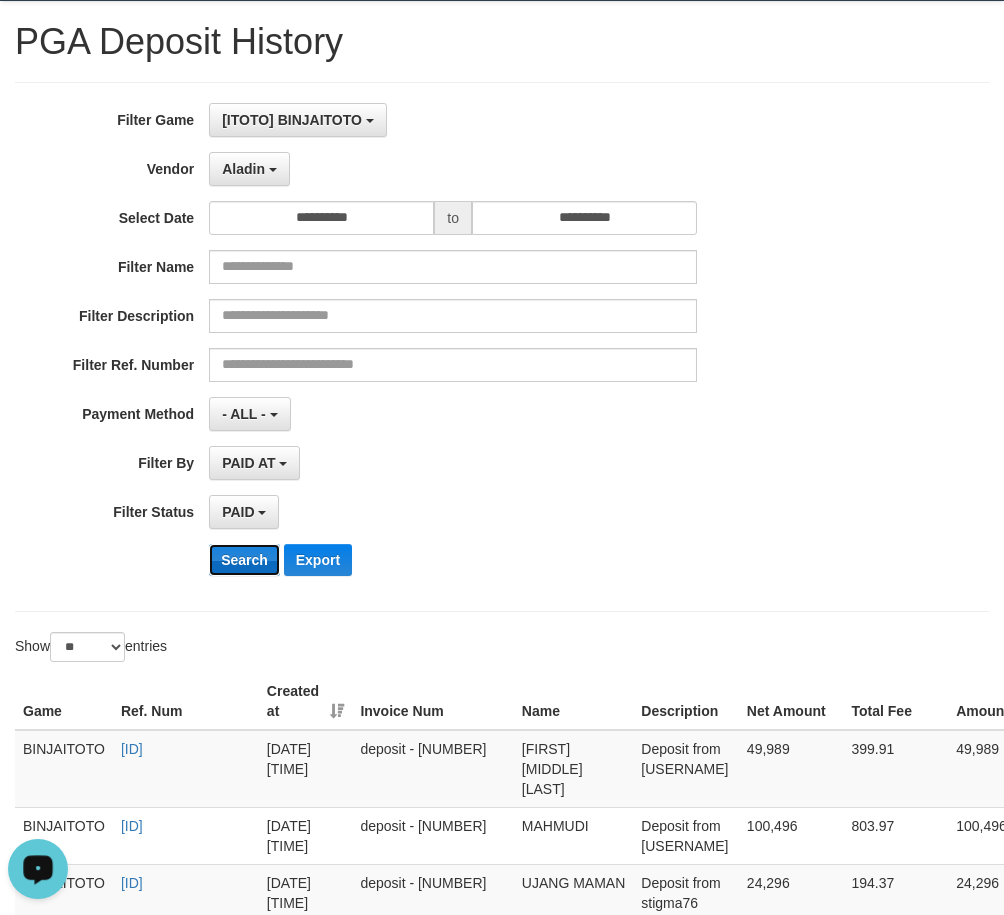 click on "Search" at bounding box center [244, 560] 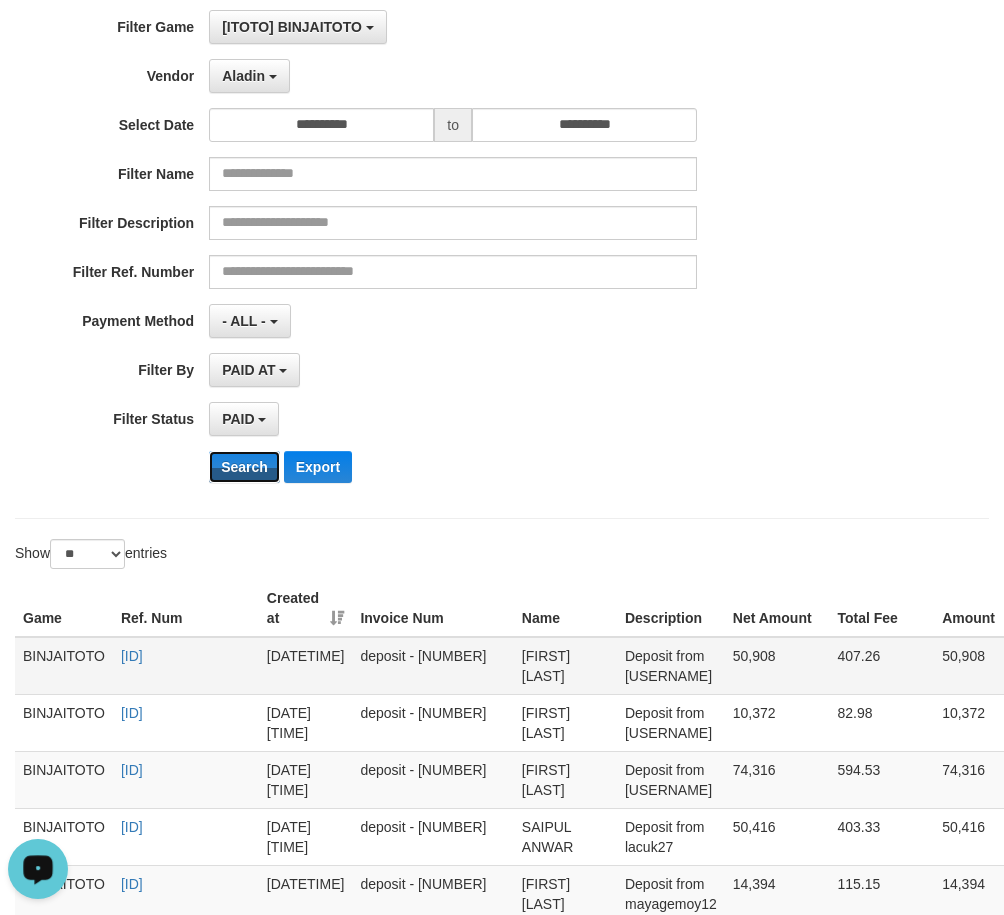scroll, scrollTop: 300, scrollLeft: 0, axis: vertical 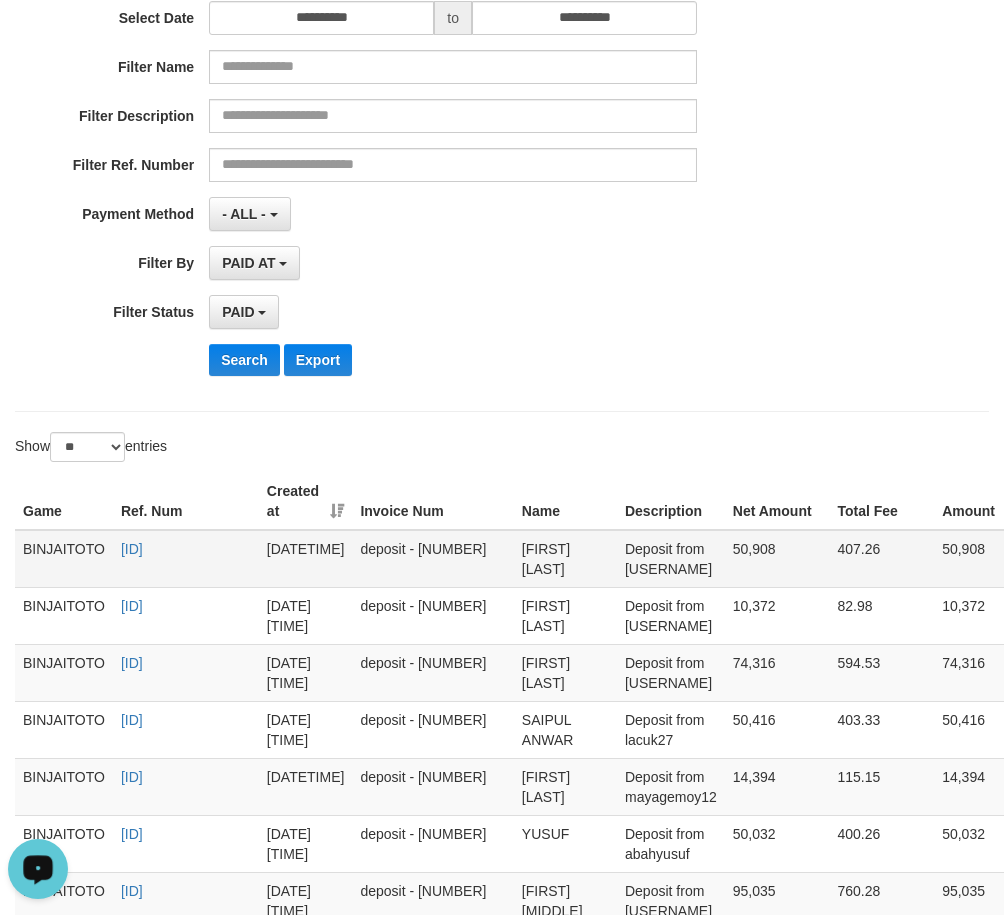 click on "[FIRST] [LAST]" at bounding box center [565, 559] 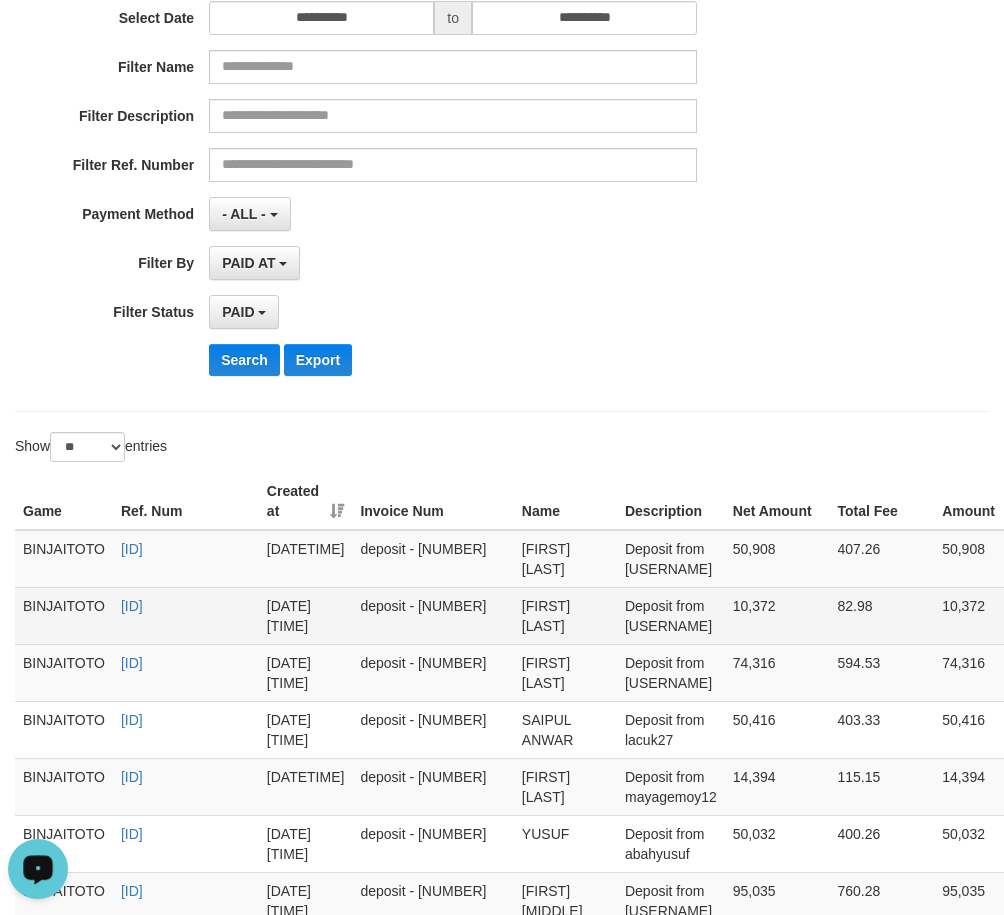 click on "[FIRST] [LAST]" at bounding box center (565, 615) 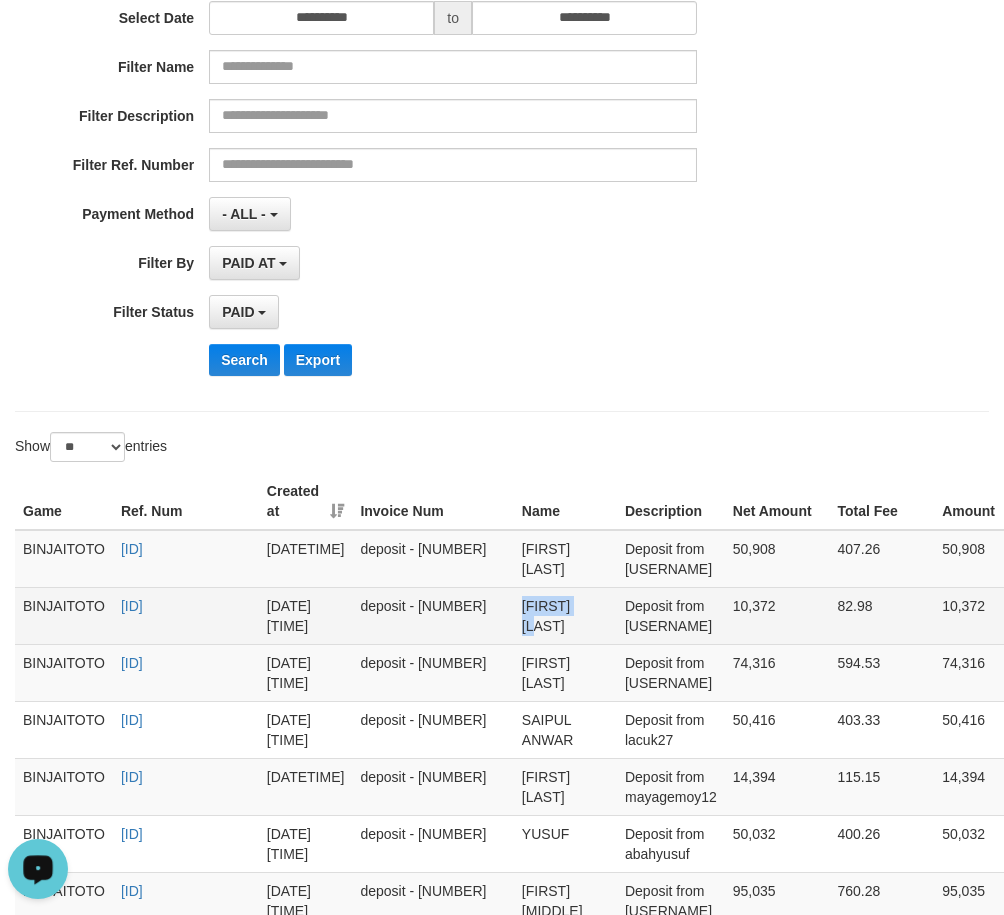 drag, startPoint x: 609, startPoint y: 606, endPoint x: 656, endPoint y: 601, distance: 47.26521 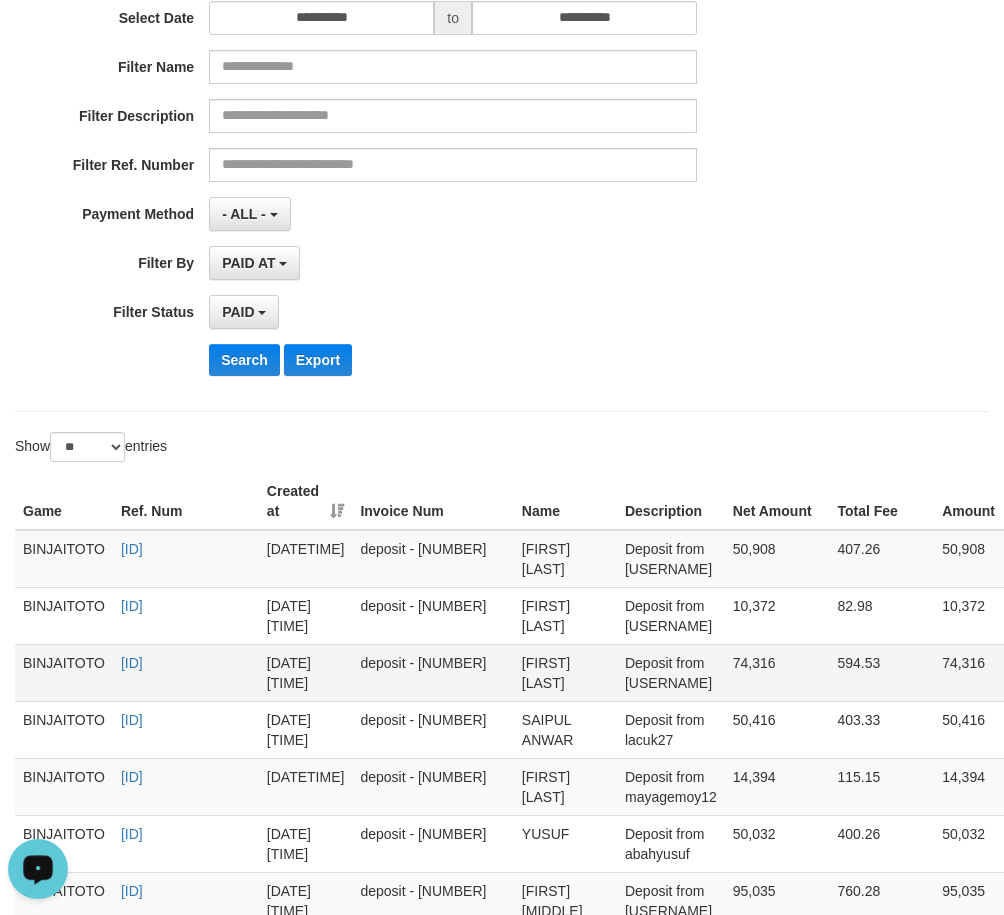 click on "[FIRST] [LAST]" at bounding box center (565, 672) 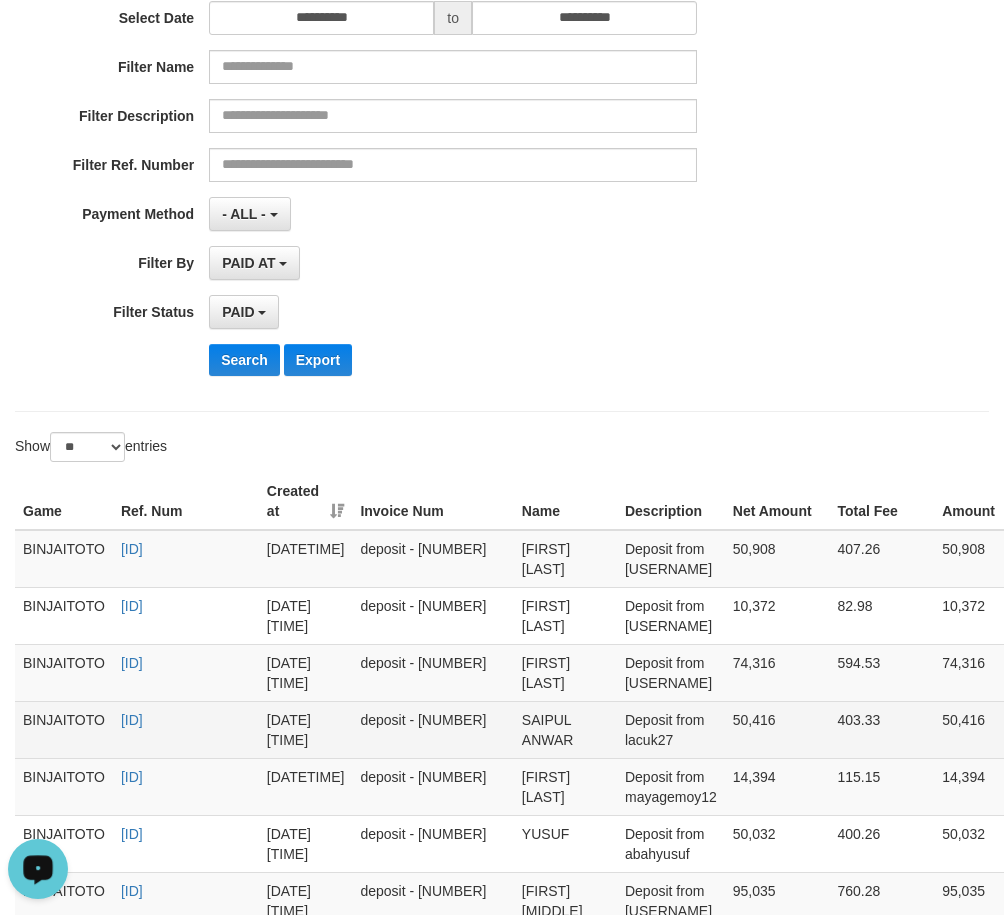 click on "SAIPUL ANWAR" at bounding box center [565, 729] 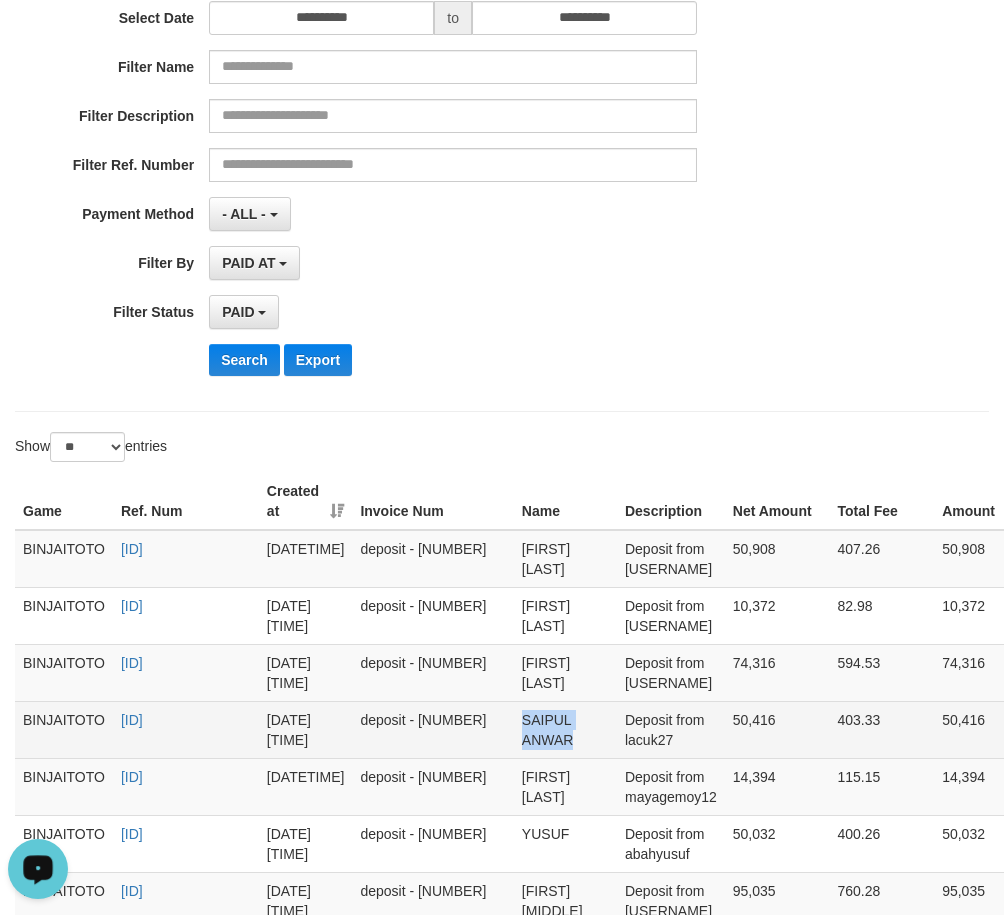 click on "SAIPUL ANWAR" at bounding box center [565, 729] 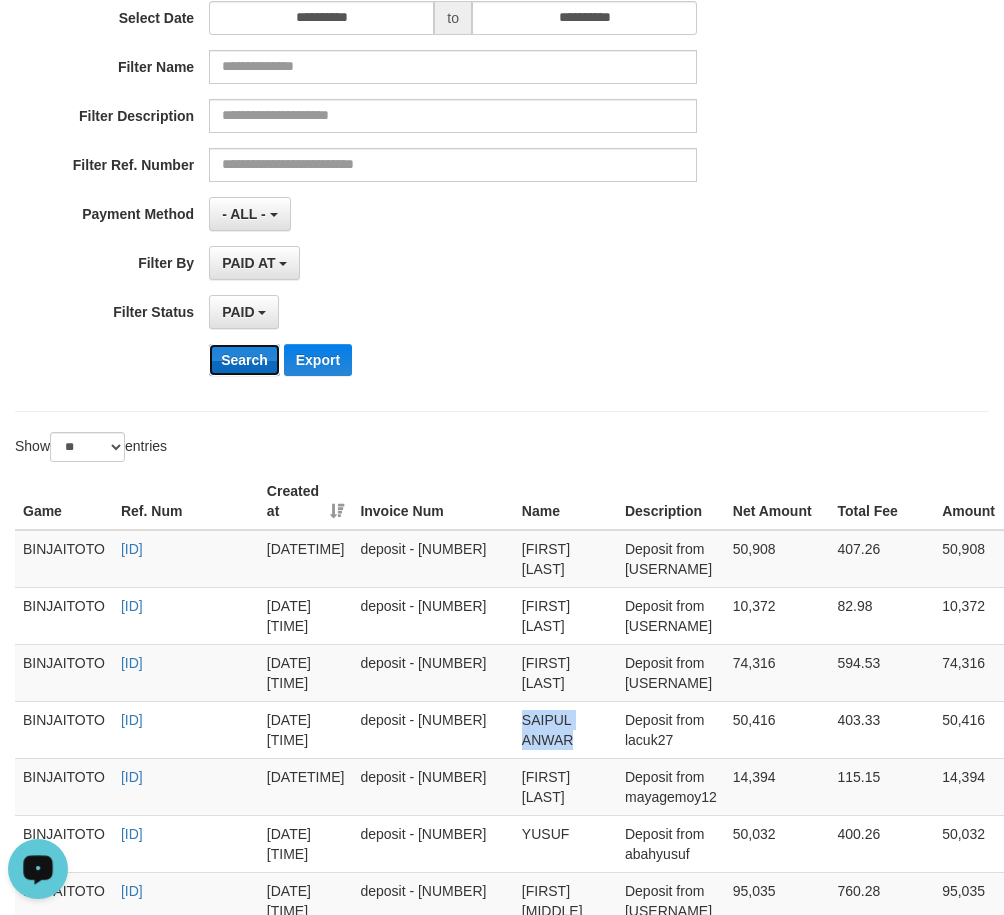click on "Search" at bounding box center [244, 360] 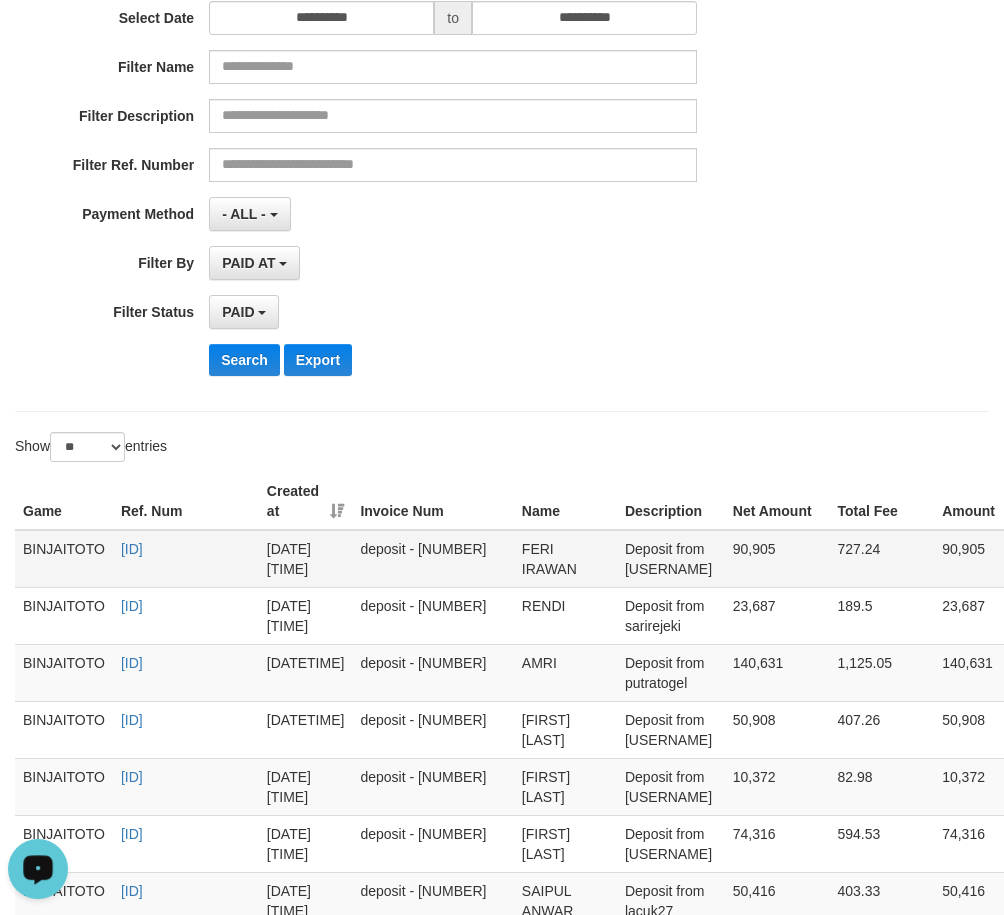 click on "FERI IRAWAN" at bounding box center [565, 559] 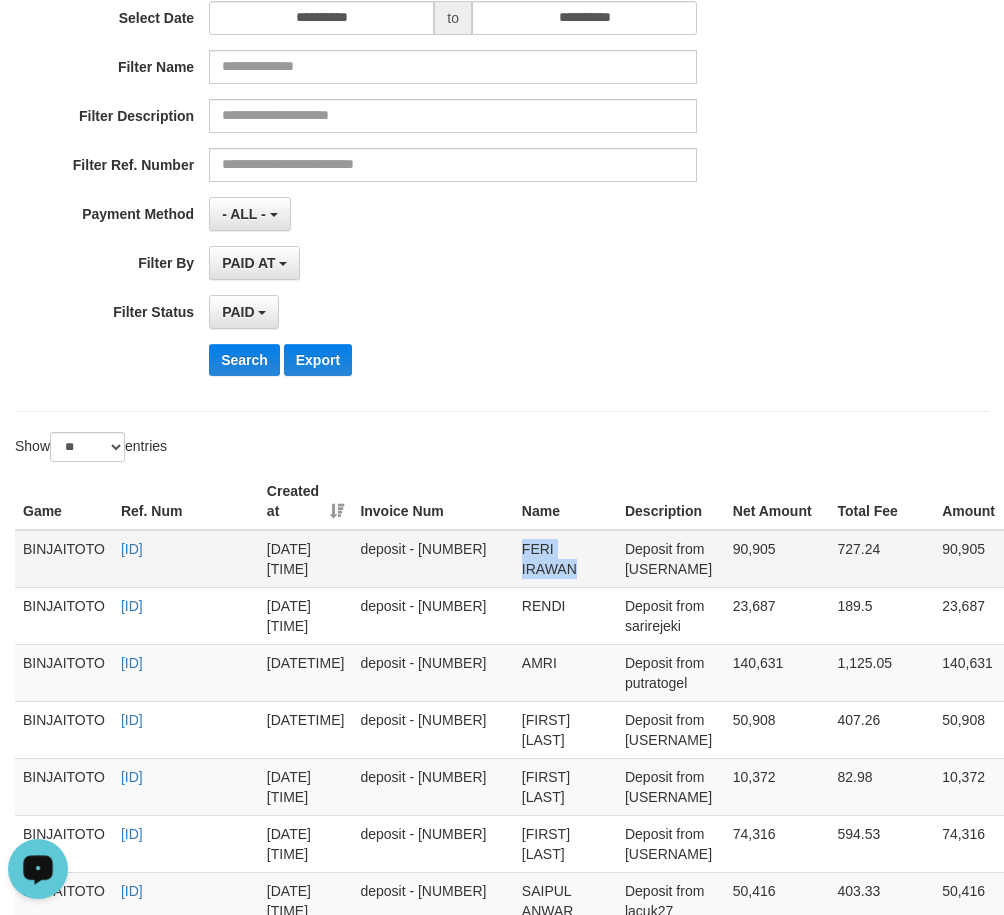 drag, startPoint x: 585, startPoint y: 547, endPoint x: 610, endPoint y: 547, distance: 25 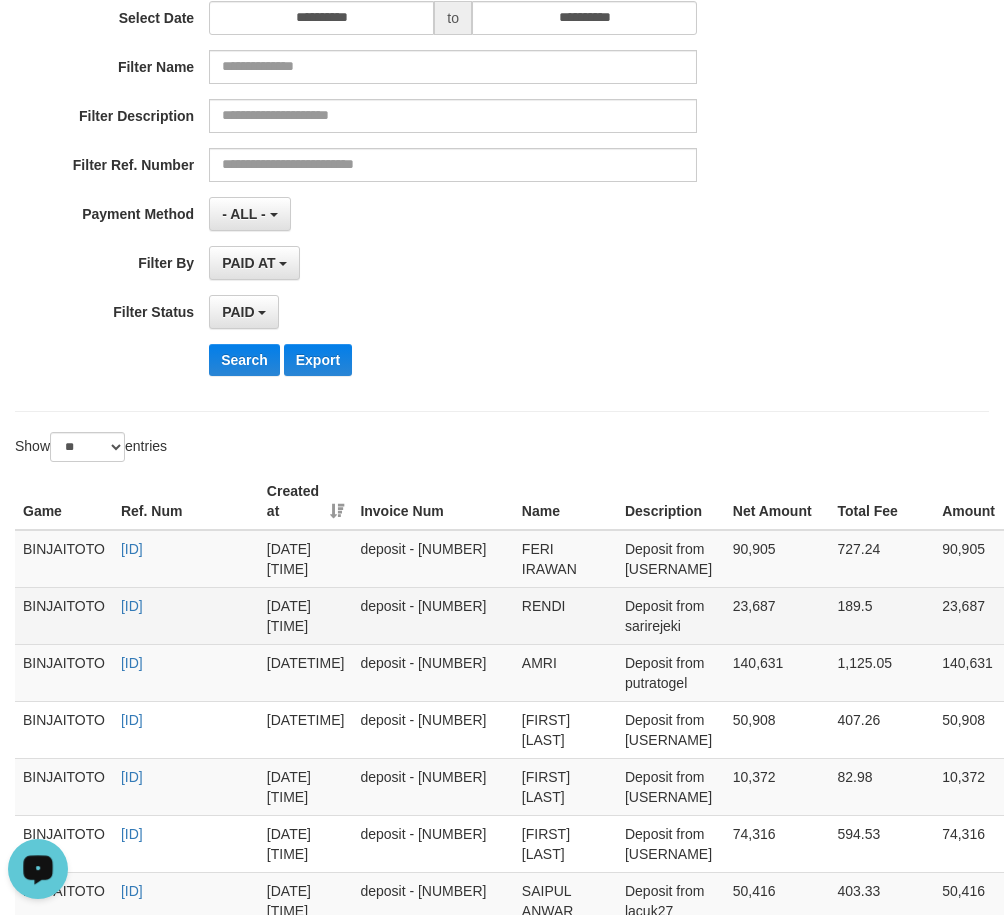 click on "RENDI" at bounding box center [565, 615] 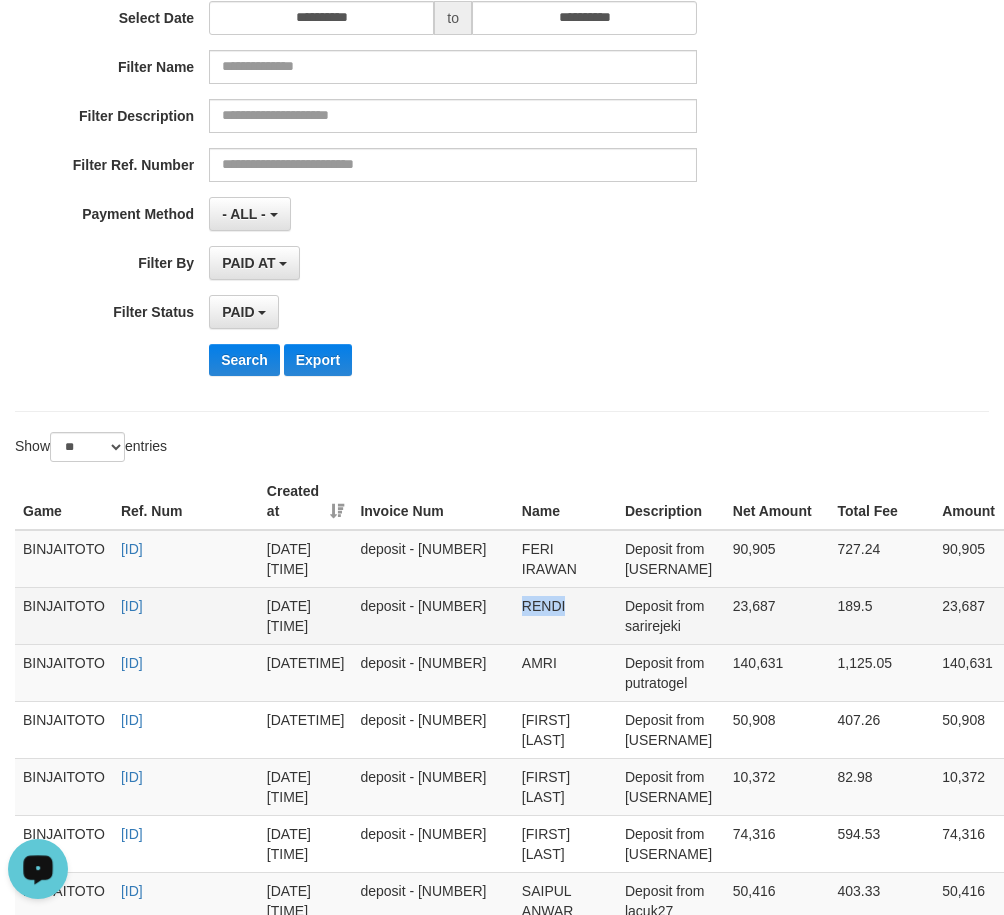 click on "RENDI" at bounding box center (565, 615) 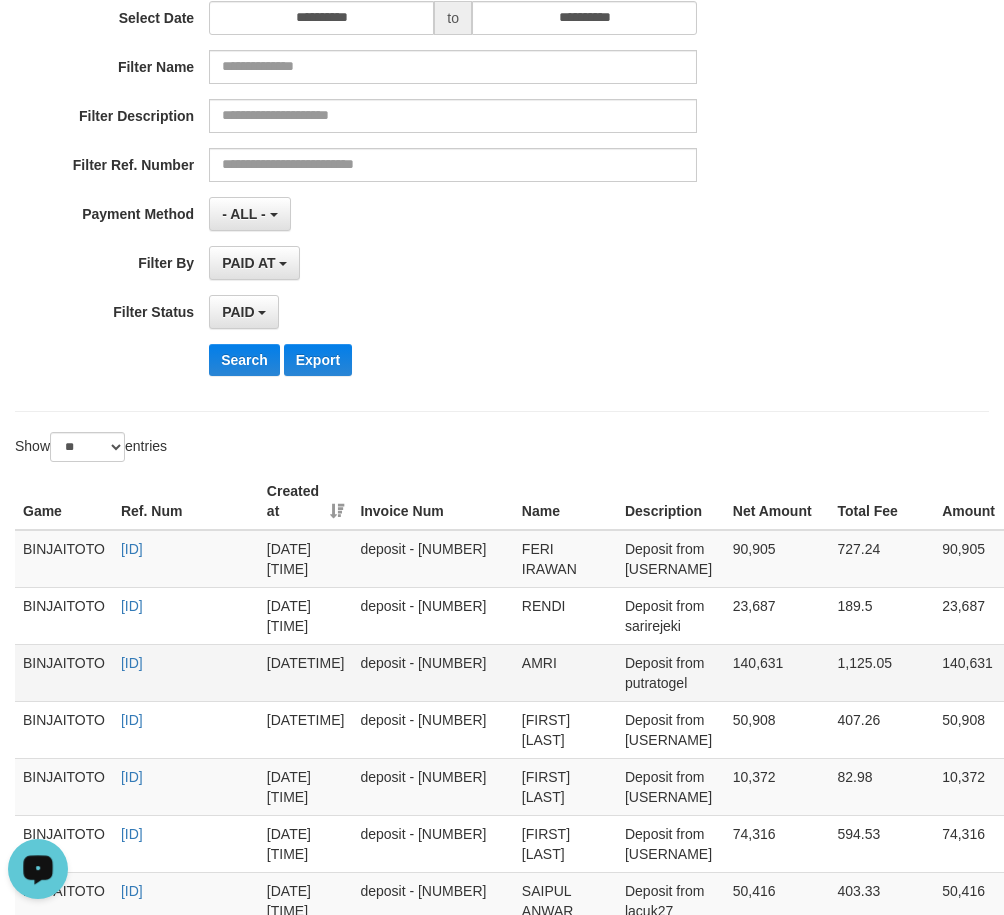 click on "AMRI" at bounding box center [565, 672] 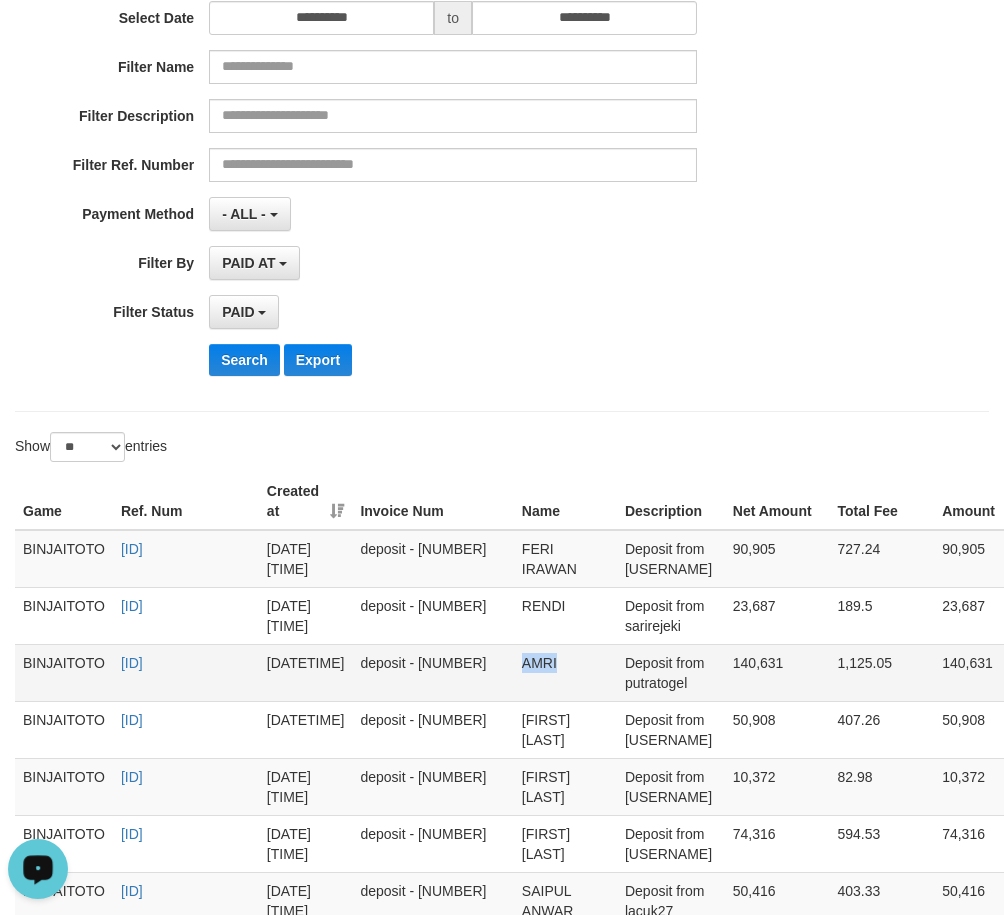 click on "AMRI" at bounding box center (565, 672) 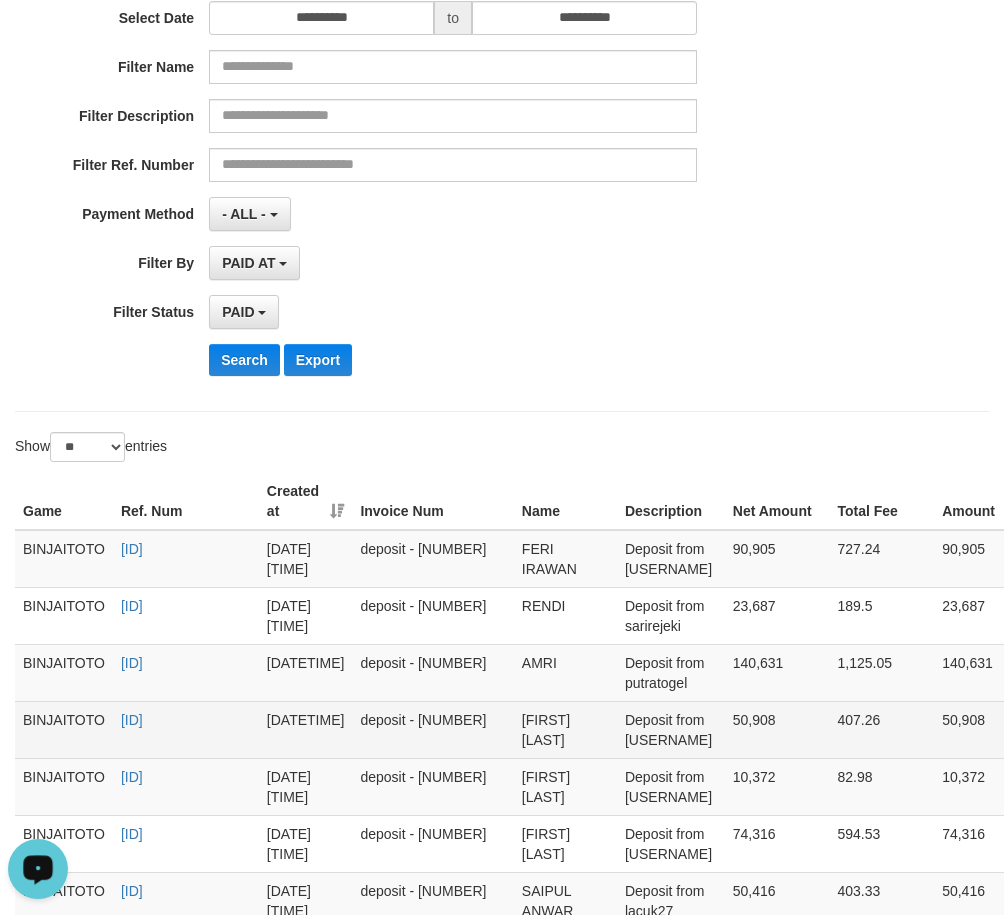 click on "[FIRST] [LAST]" at bounding box center (565, 729) 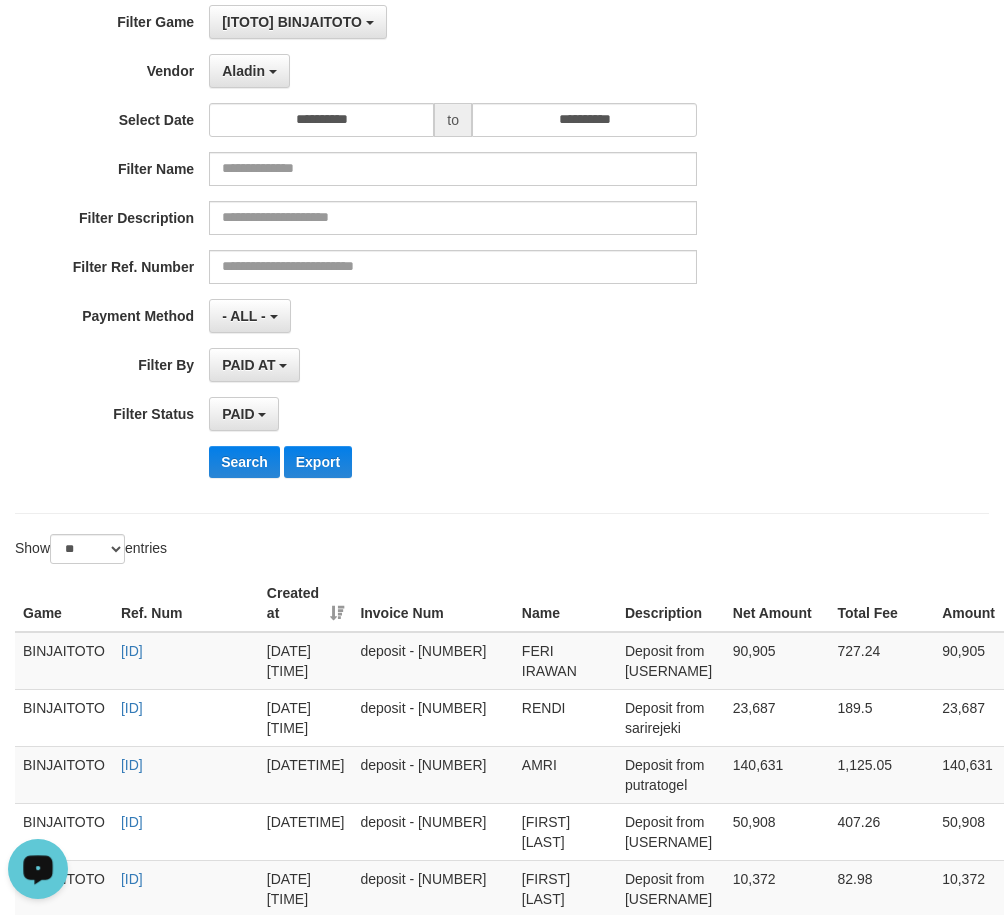 scroll, scrollTop: 100, scrollLeft: 0, axis: vertical 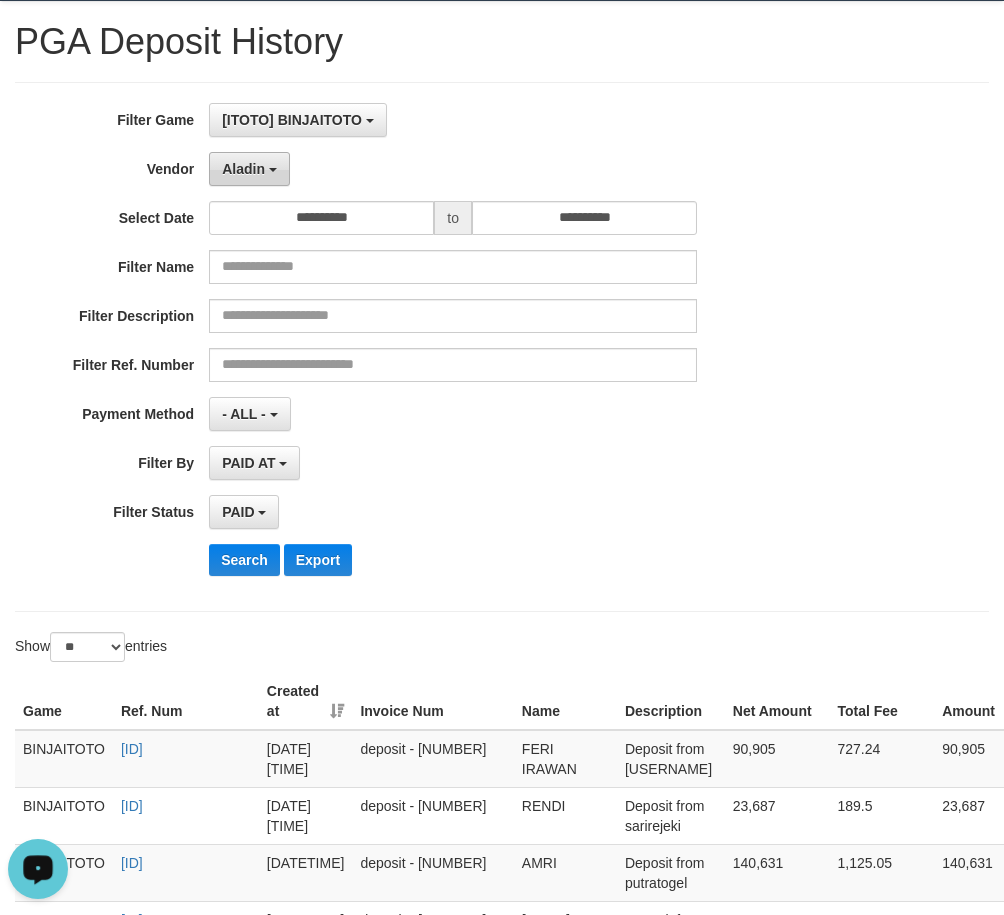 click on "Aladin" at bounding box center (249, 169) 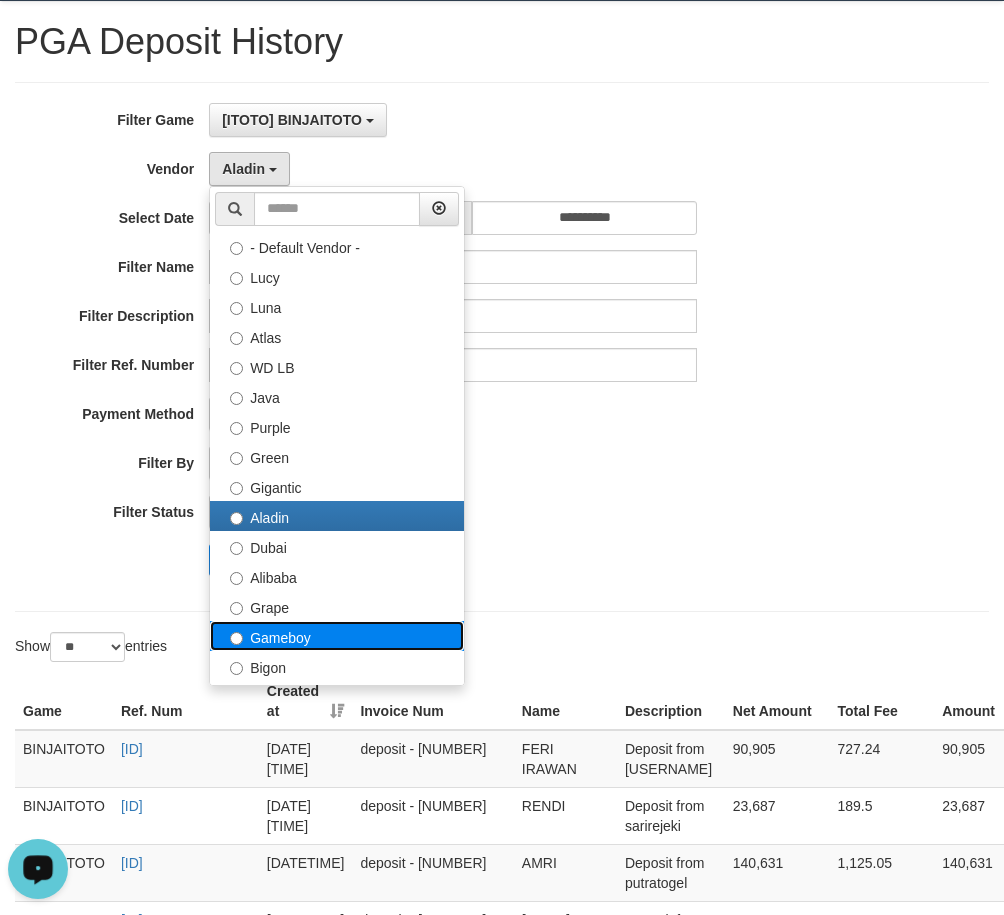 click on "Gameboy" at bounding box center [337, 636] 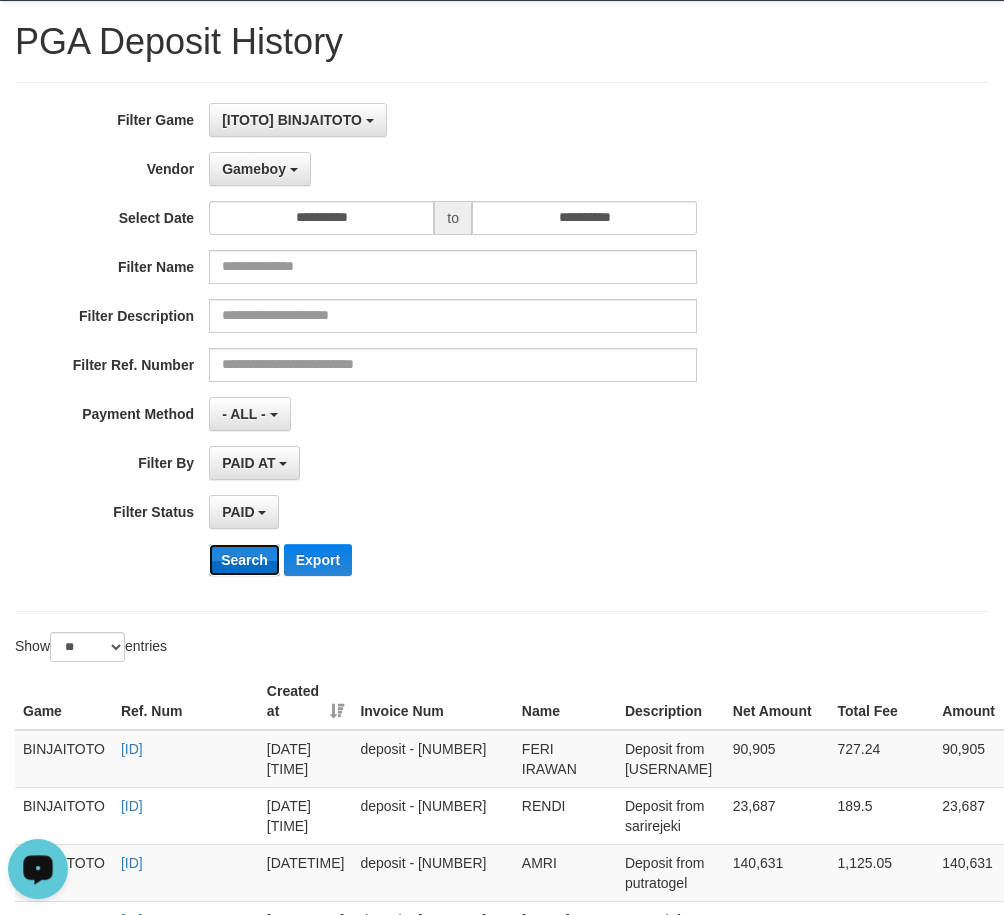 click on "Search" at bounding box center [244, 560] 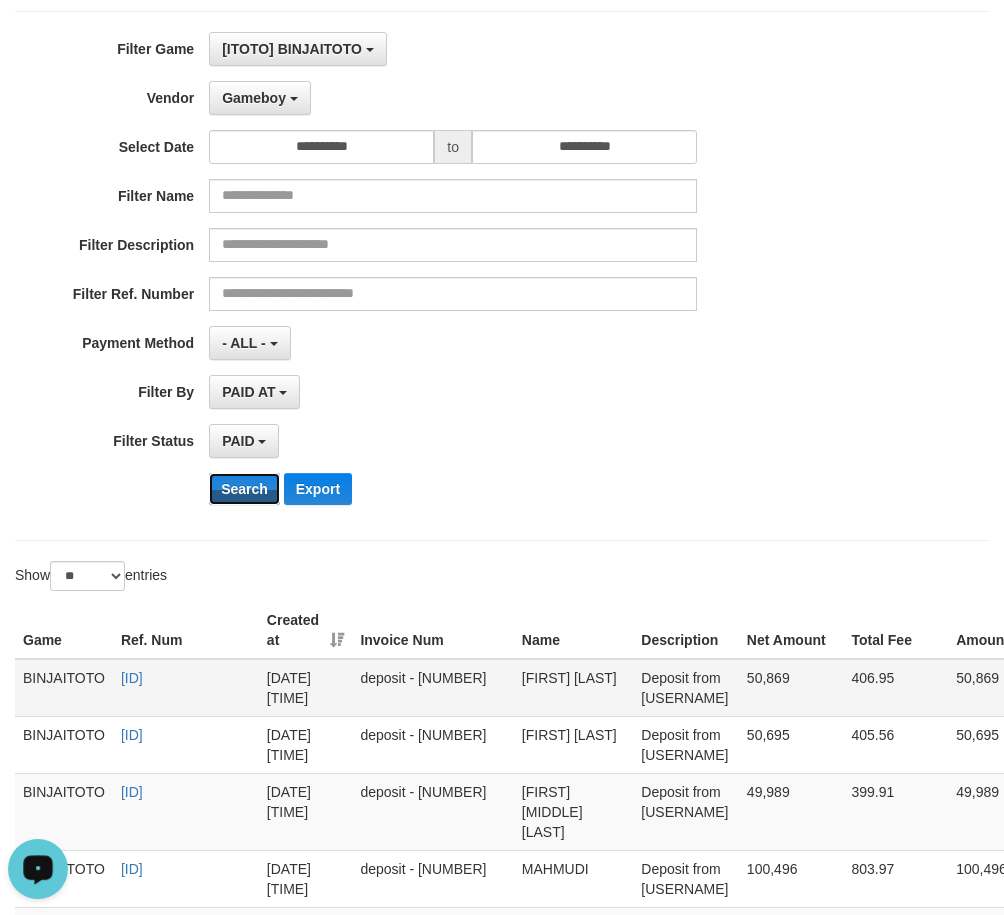 scroll, scrollTop: 200, scrollLeft: 0, axis: vertical 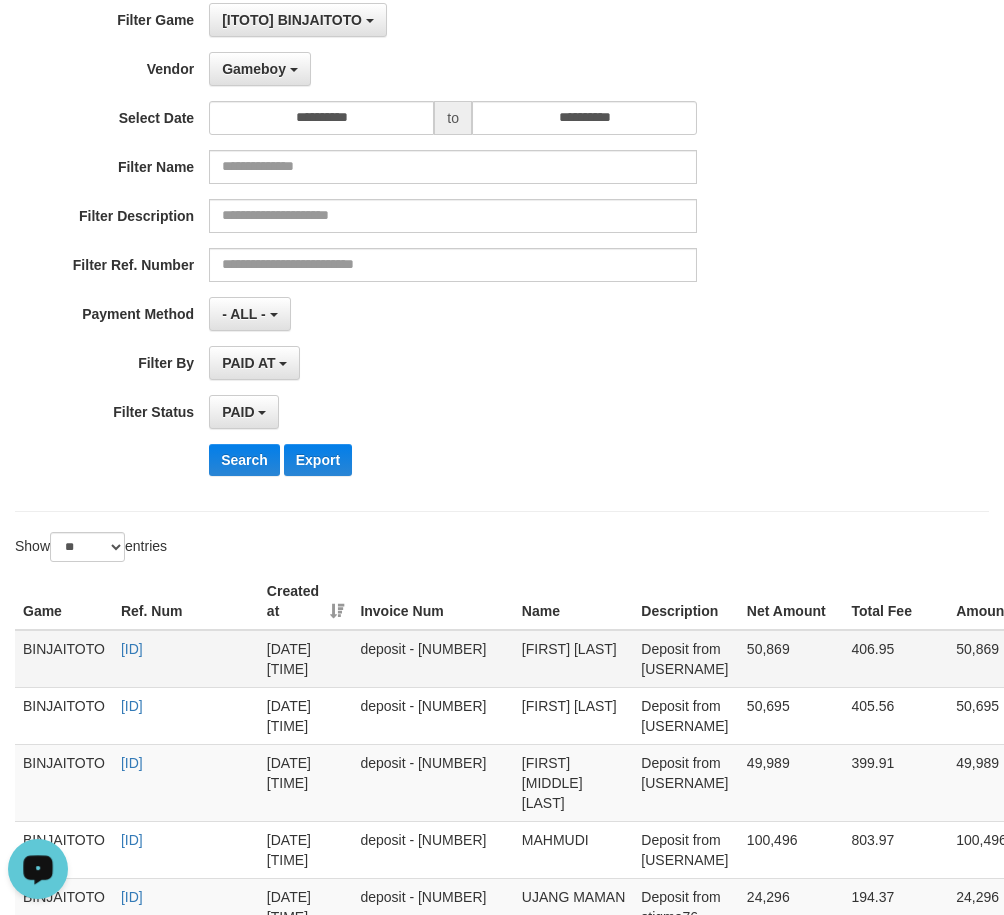 click on "[FIRST] [LAST]" at bounding box center (573, 659) 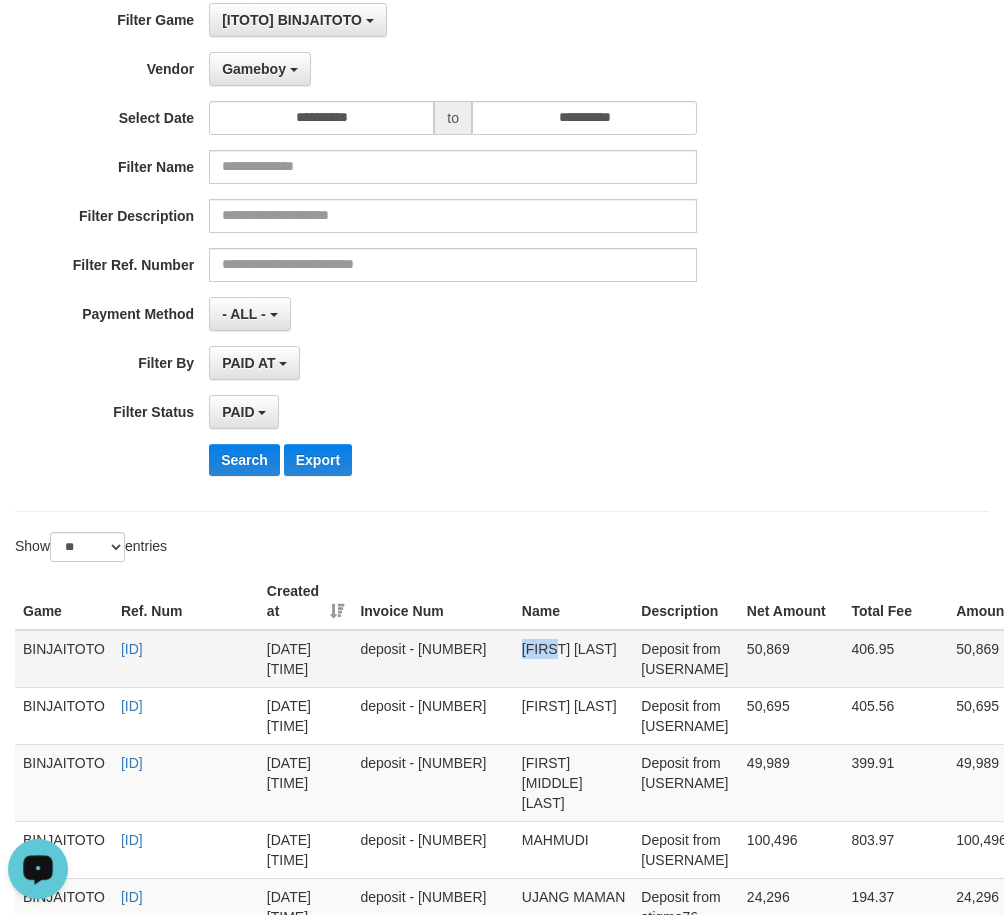 click on "[FIRST] [LAST]" at bounding box center (573, 659) 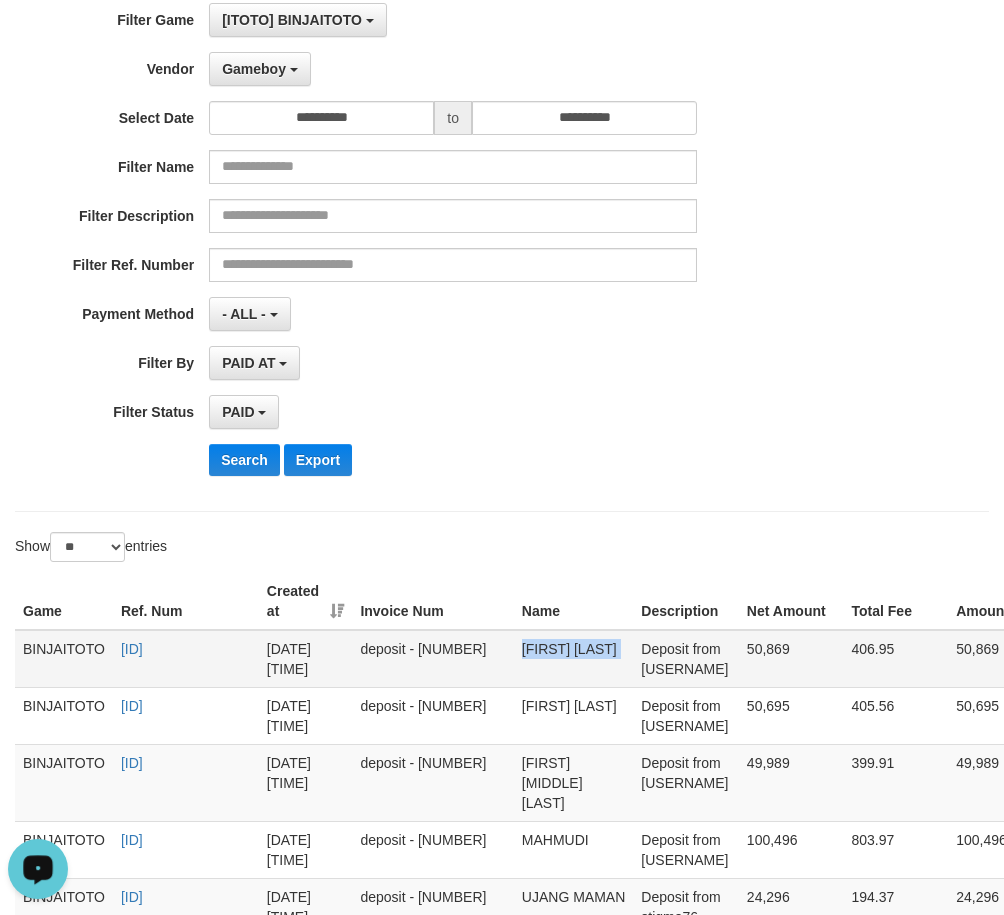click on "[FIRST] [LAST]" at bounding box center [573, 659] 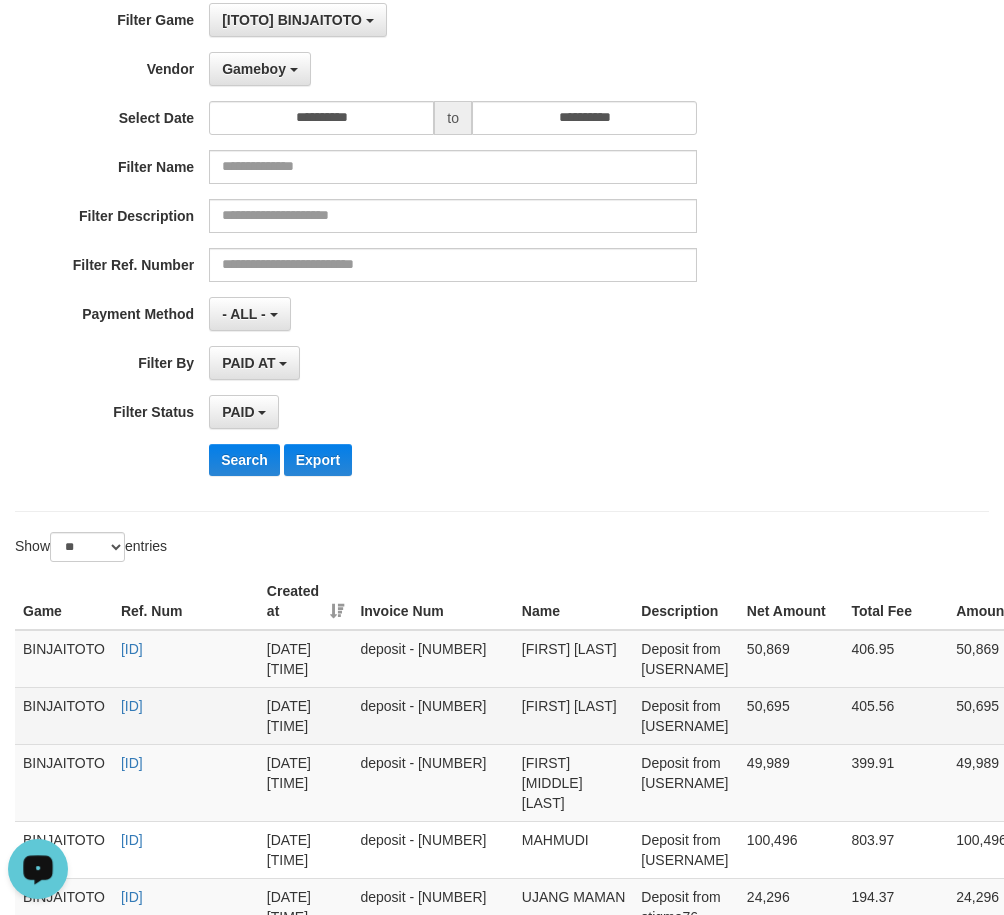click on "[FIRST] [LAST]" at bounding box center [573, 715] 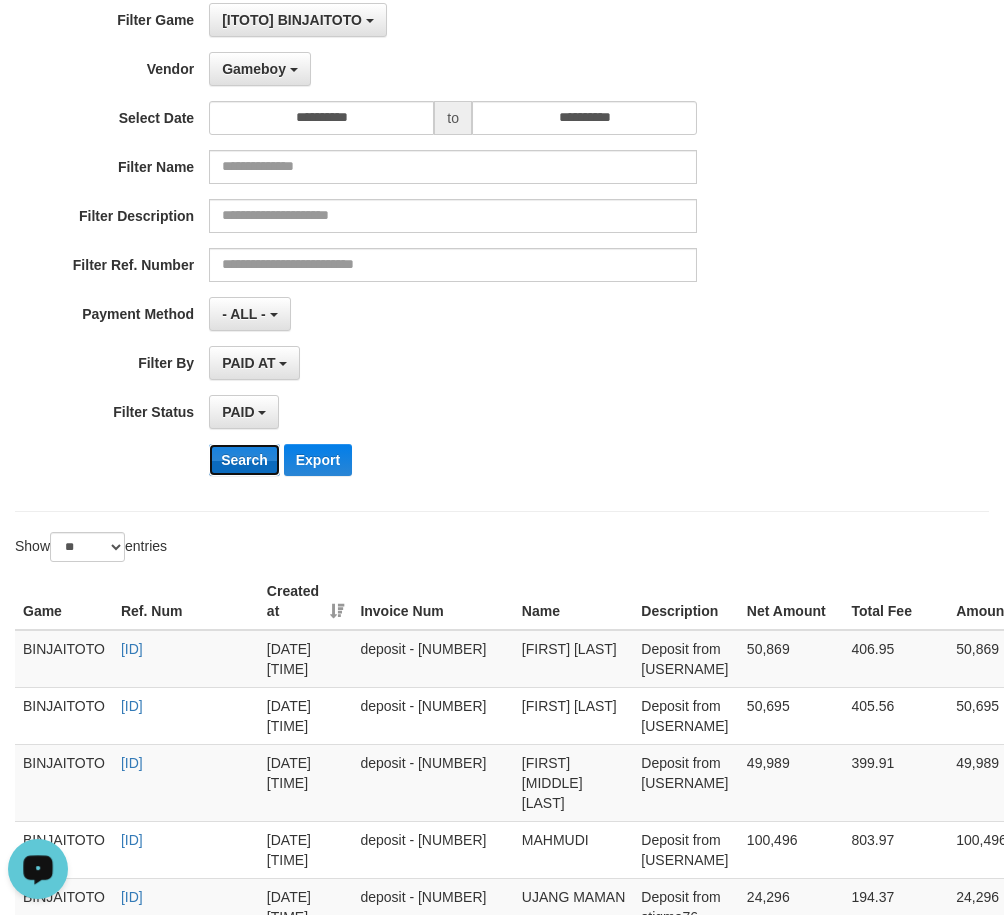 click on "Search" at bounding box center (244, 460) 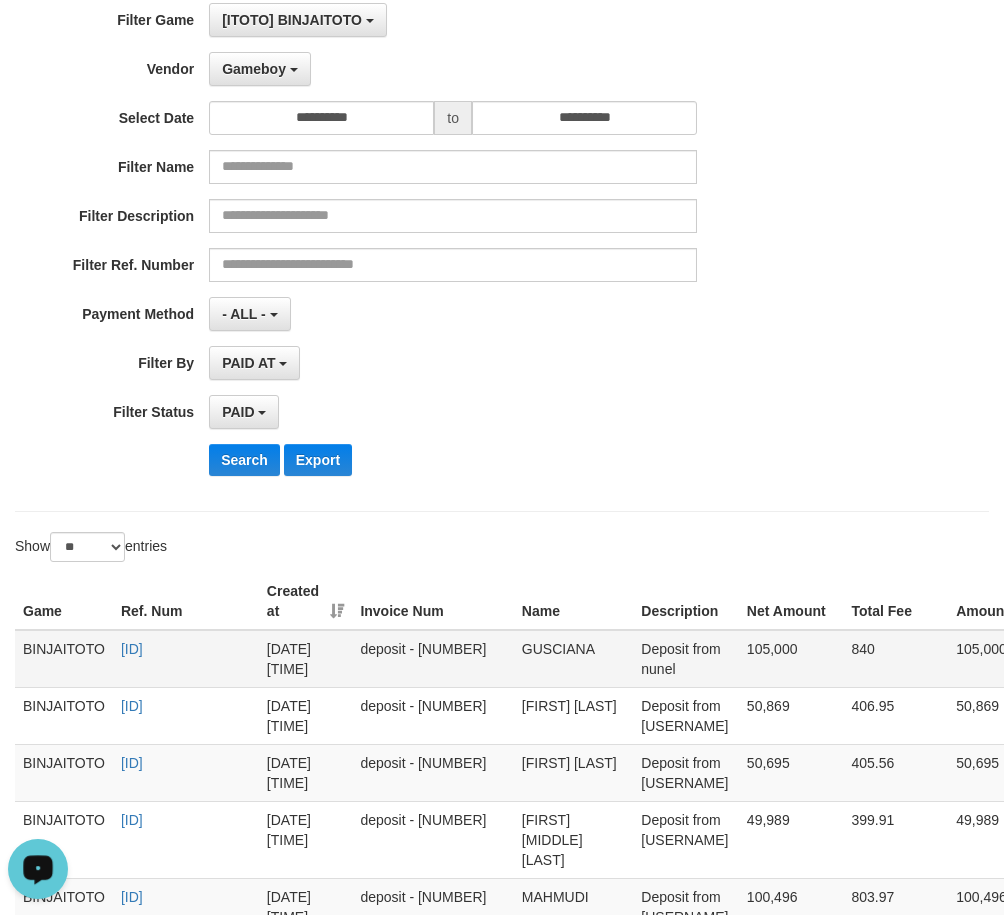 click on "GUSCIANA" at bounding box center [573, 659] 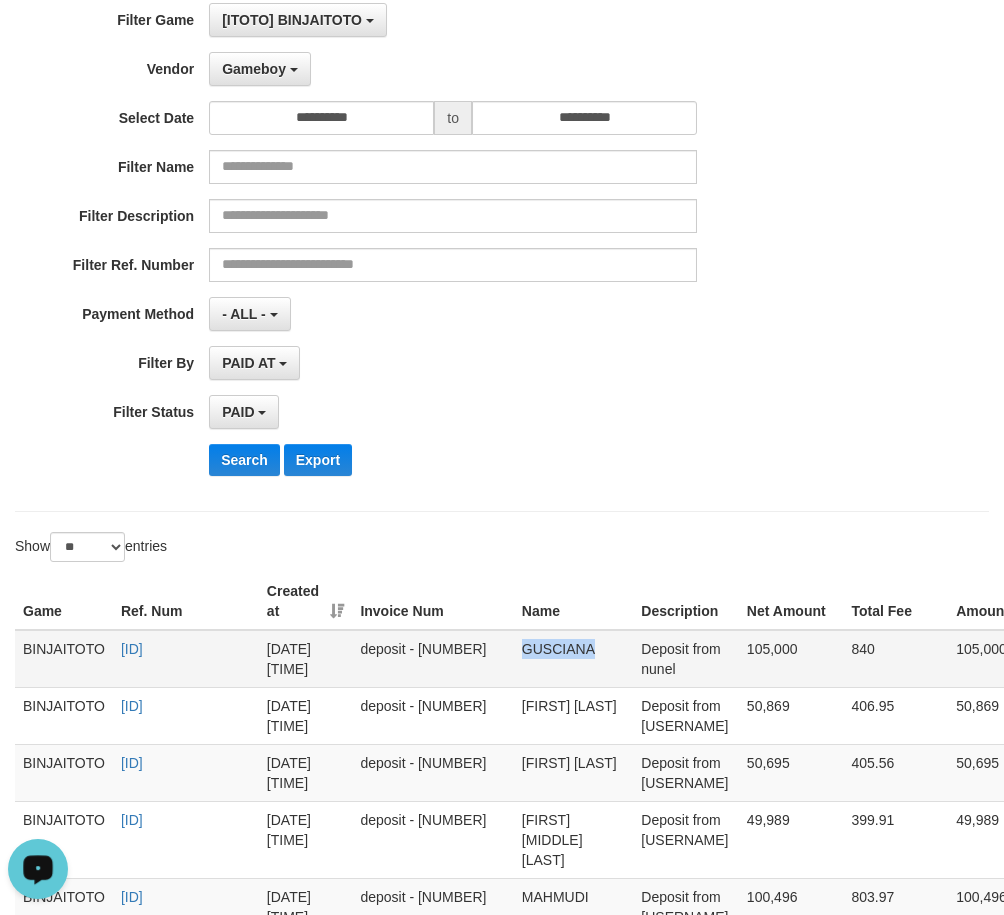 click on "GUSCIANA" at bounding box center (573, 659) 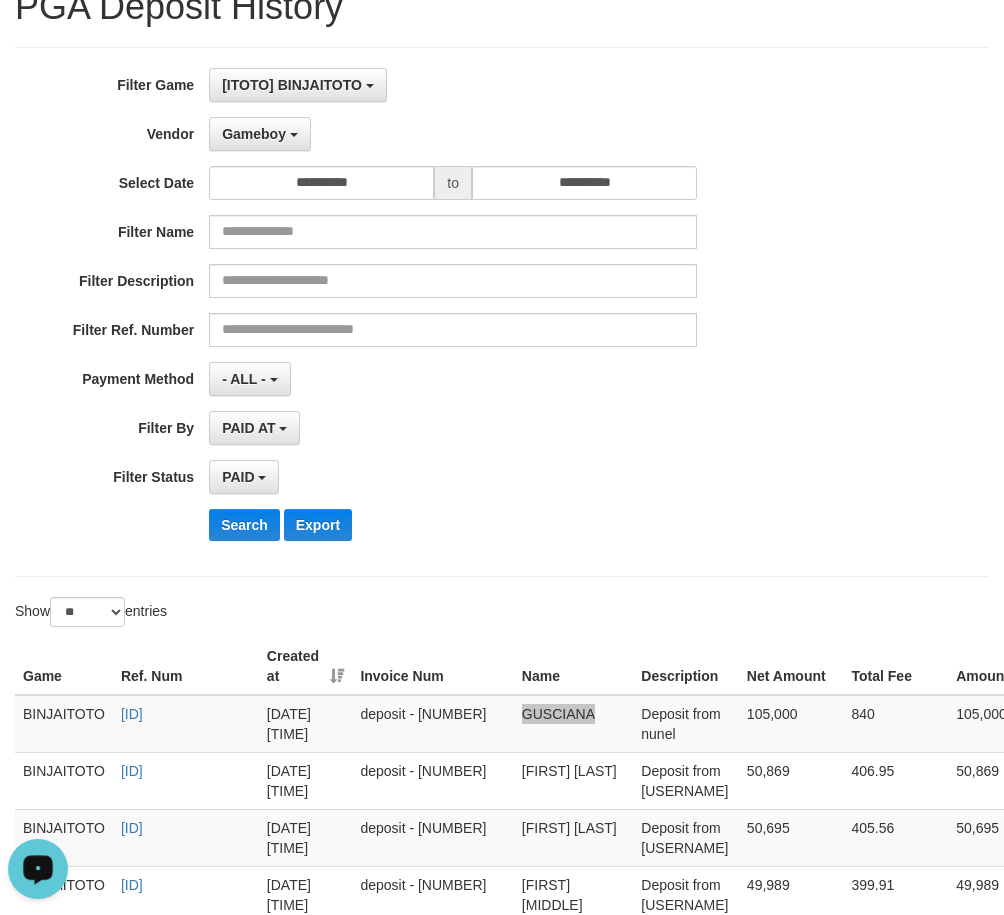 scroll, scrollTop: 100, scrollLeft: 0, axis: vertical 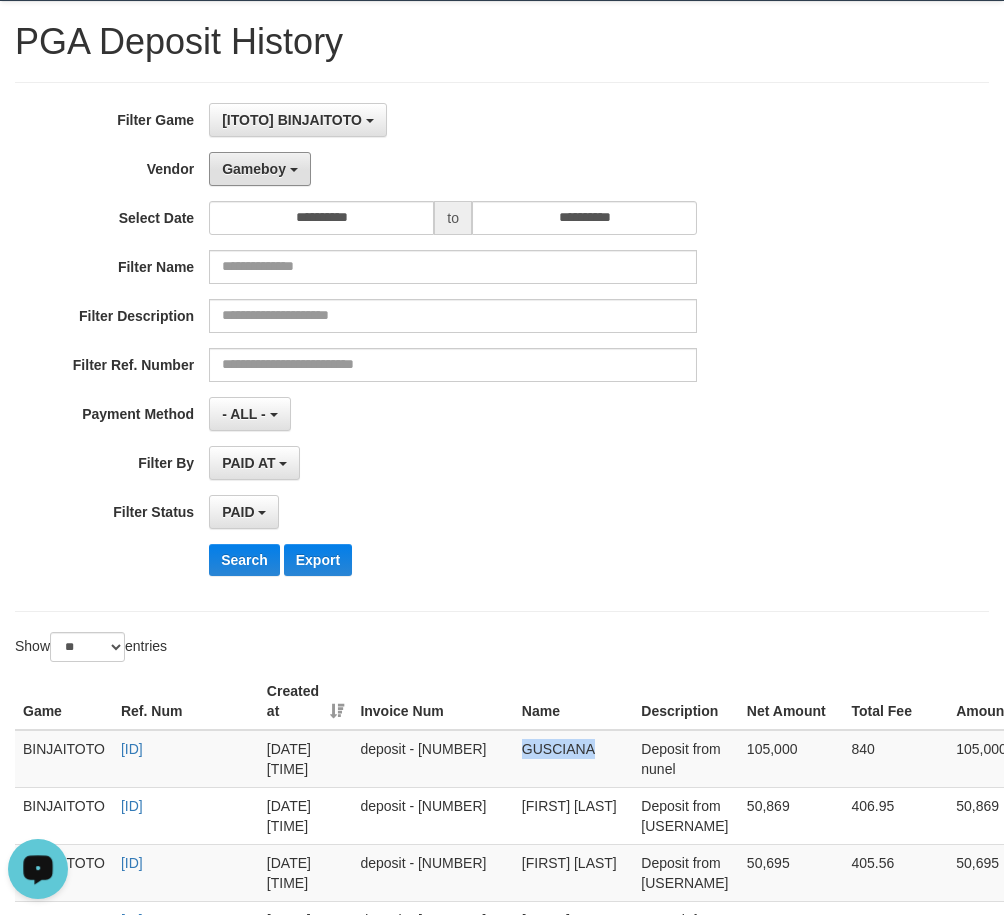 drag, startPoint x: 259, startPoint y: 165, endPoint x: 258, endPoint y: 185, distance: 20.024984 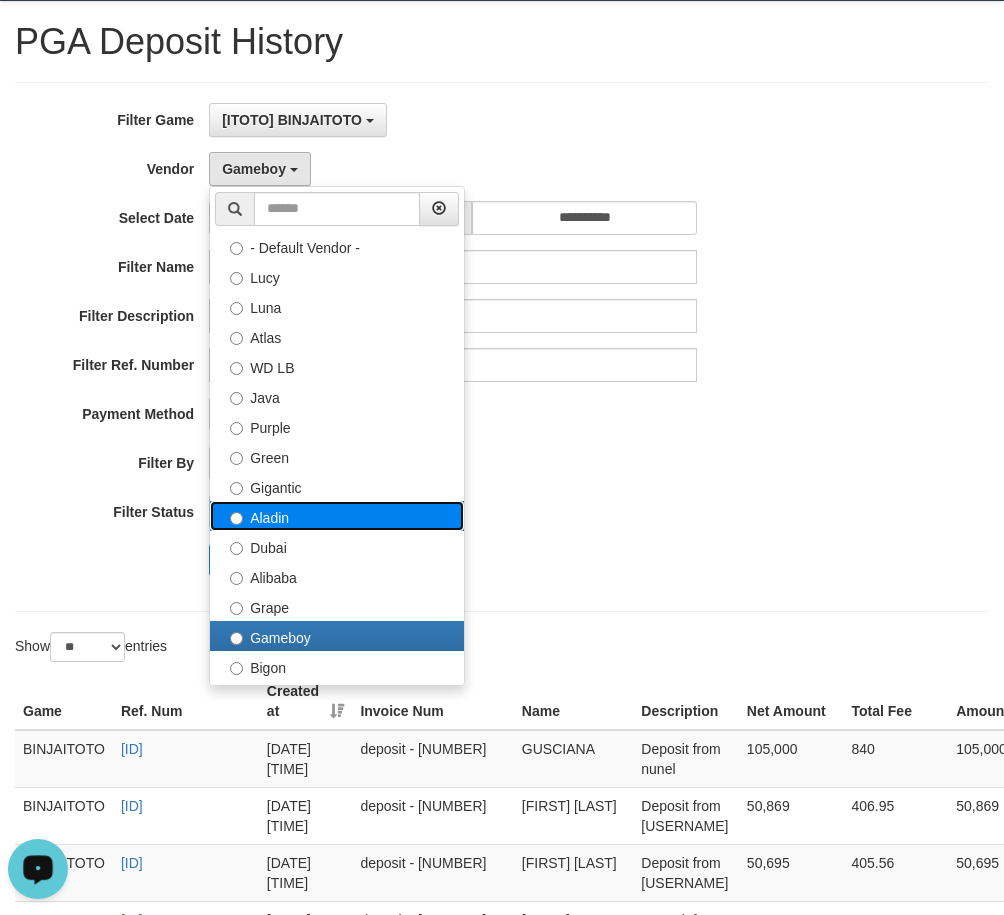 click on "Aladin" at bounding box center (337, 516) 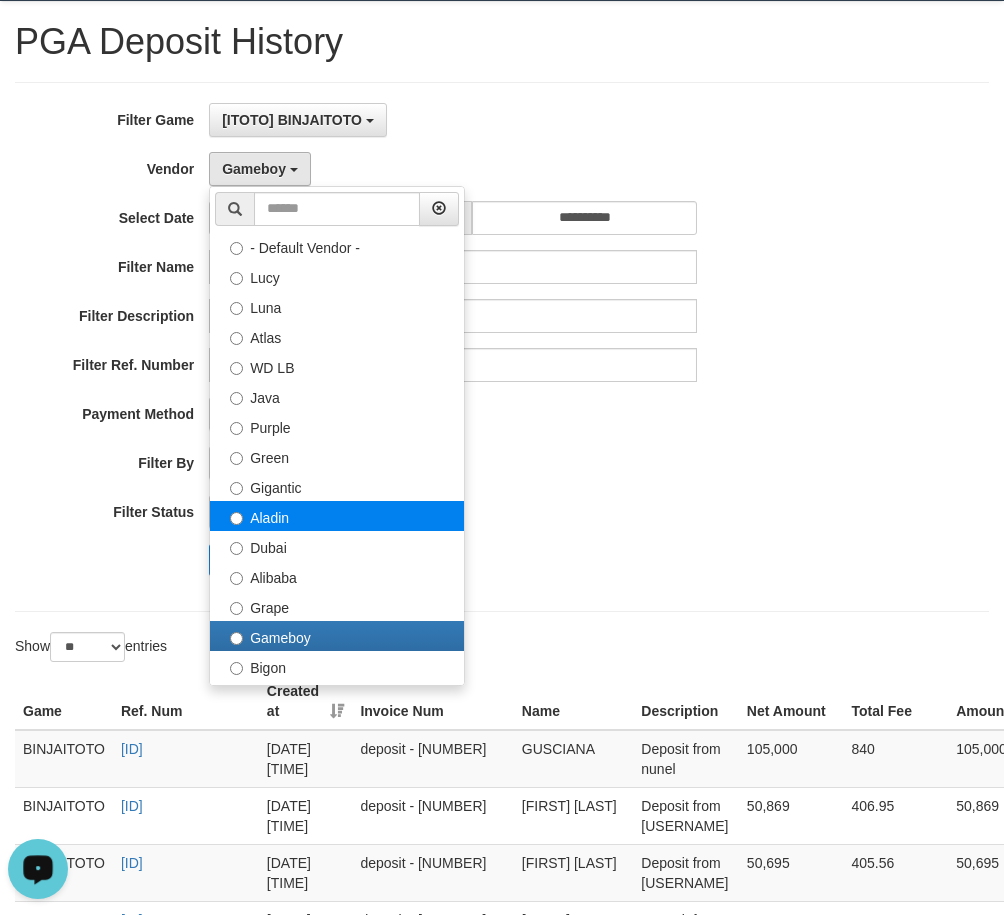 select on "**********" 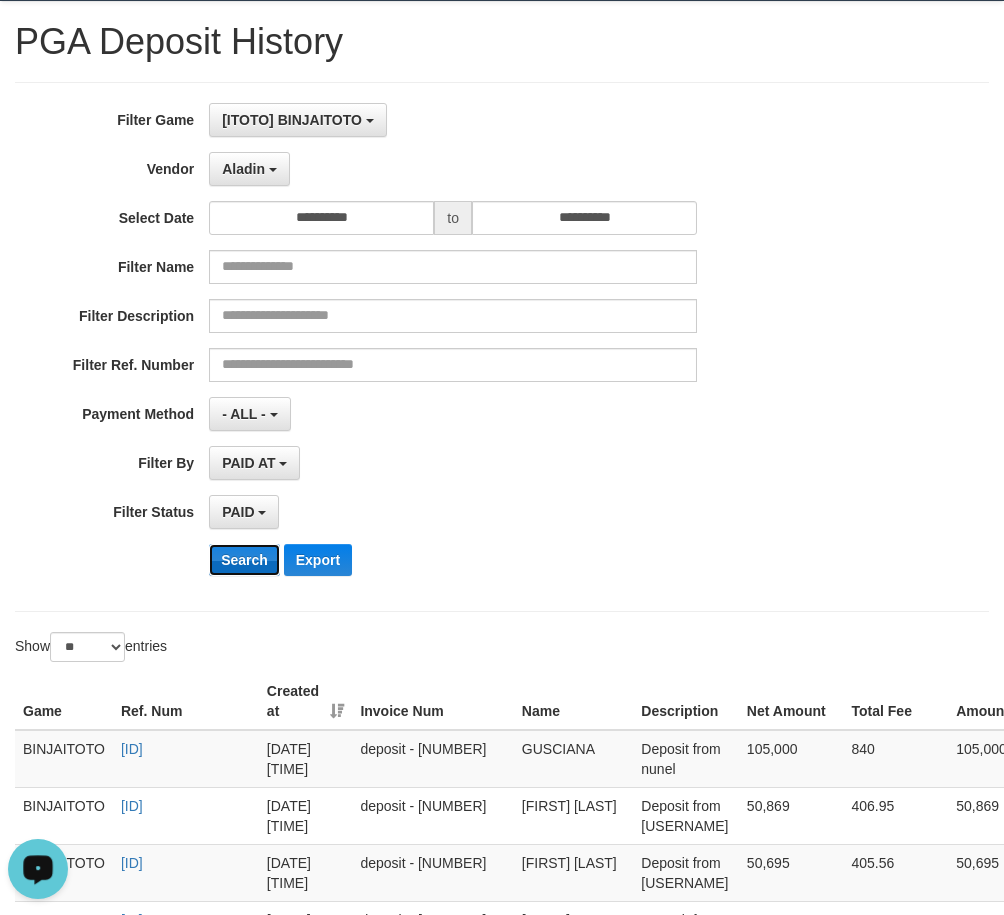 click on "Search" at bounding box center [244, 560] 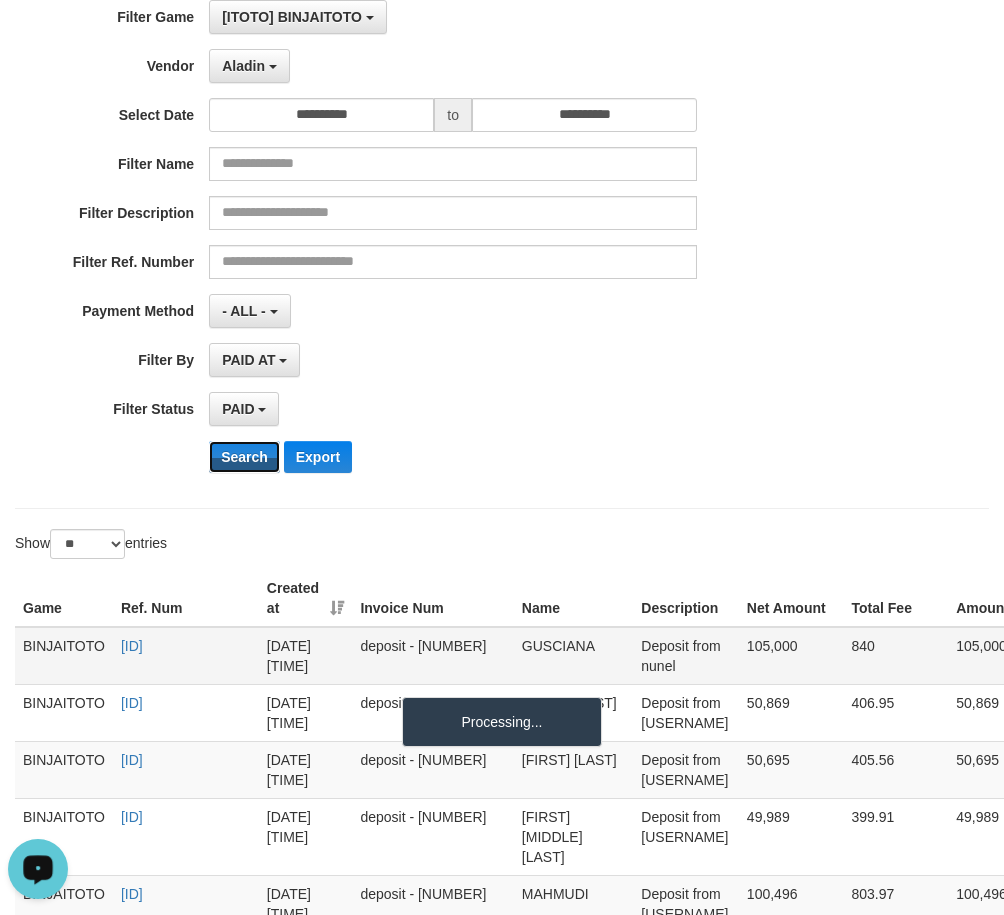 scroll, scrollTop: 300, scrollLeft: 0, axis: vertical 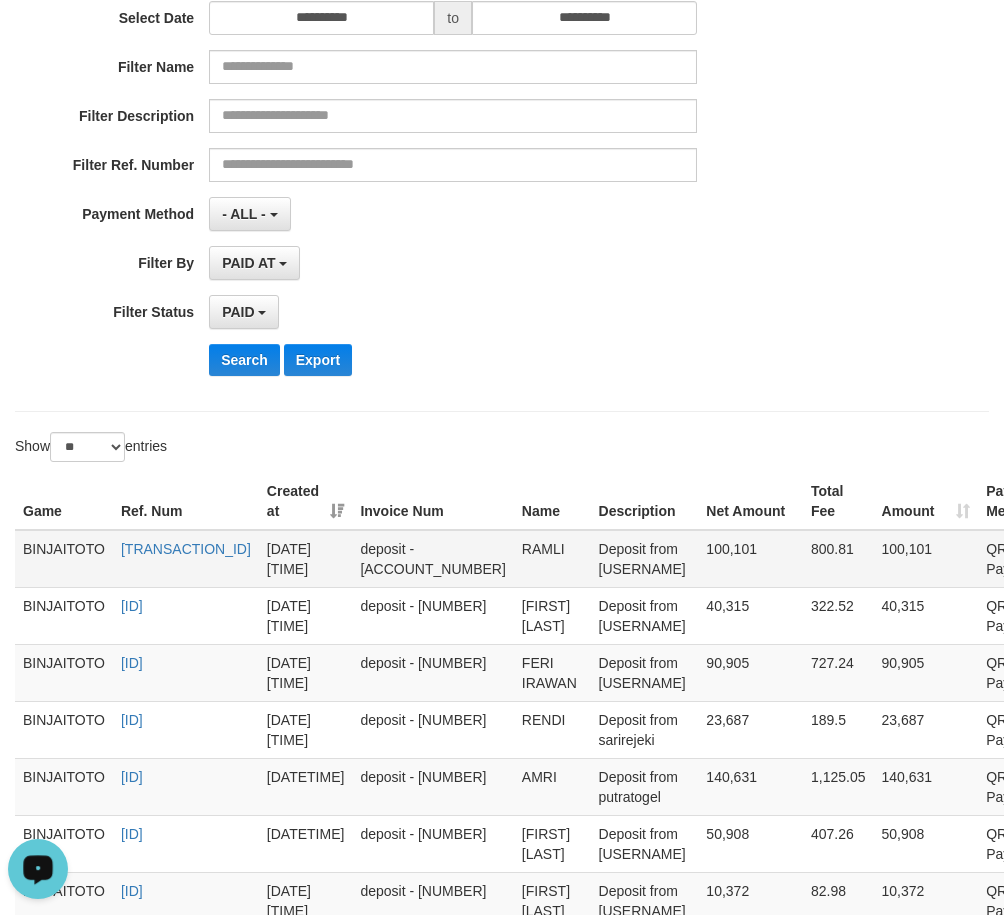 click on "RAMLI" at bounding box center (552, 559) 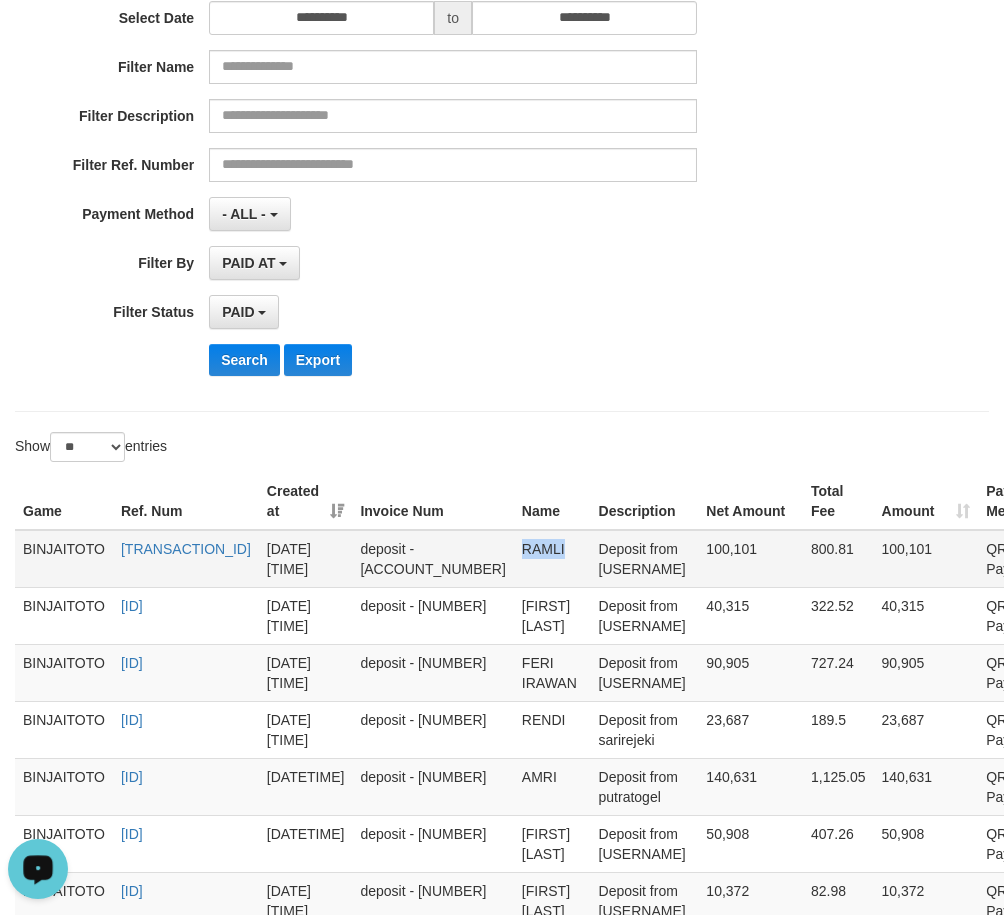 click on "RAMLI" at bounding box center [552, 559] 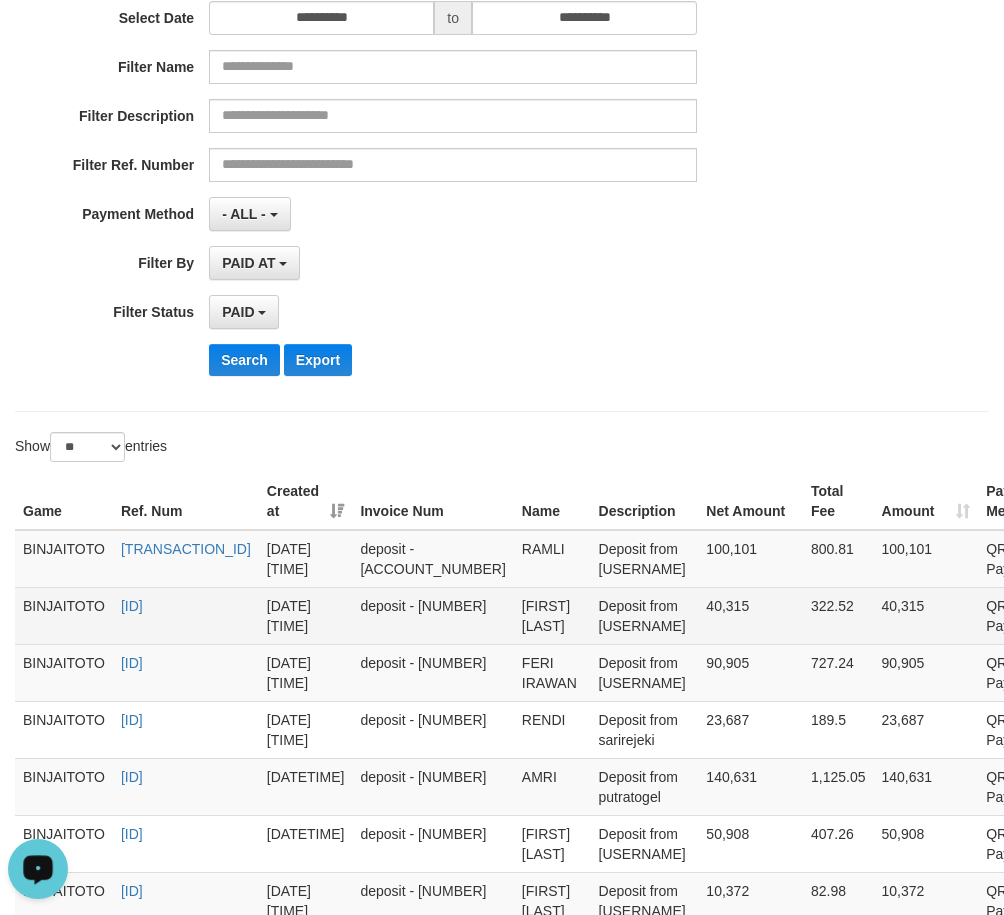 click on "[FIRST] [LAST]" at bounding box center (552, 615) 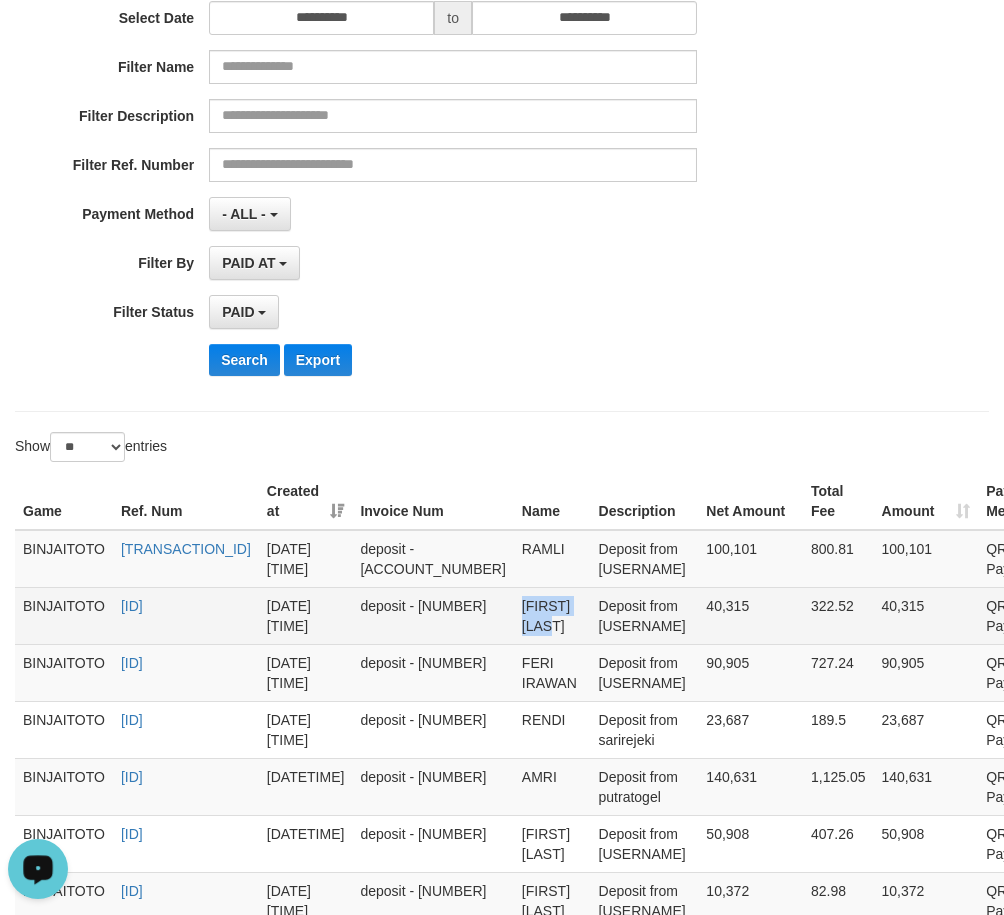 drag, startPoint x: 596, startPoint y: 604, endPoint x: 632, endPoint y: 603, distance: 36.013885 